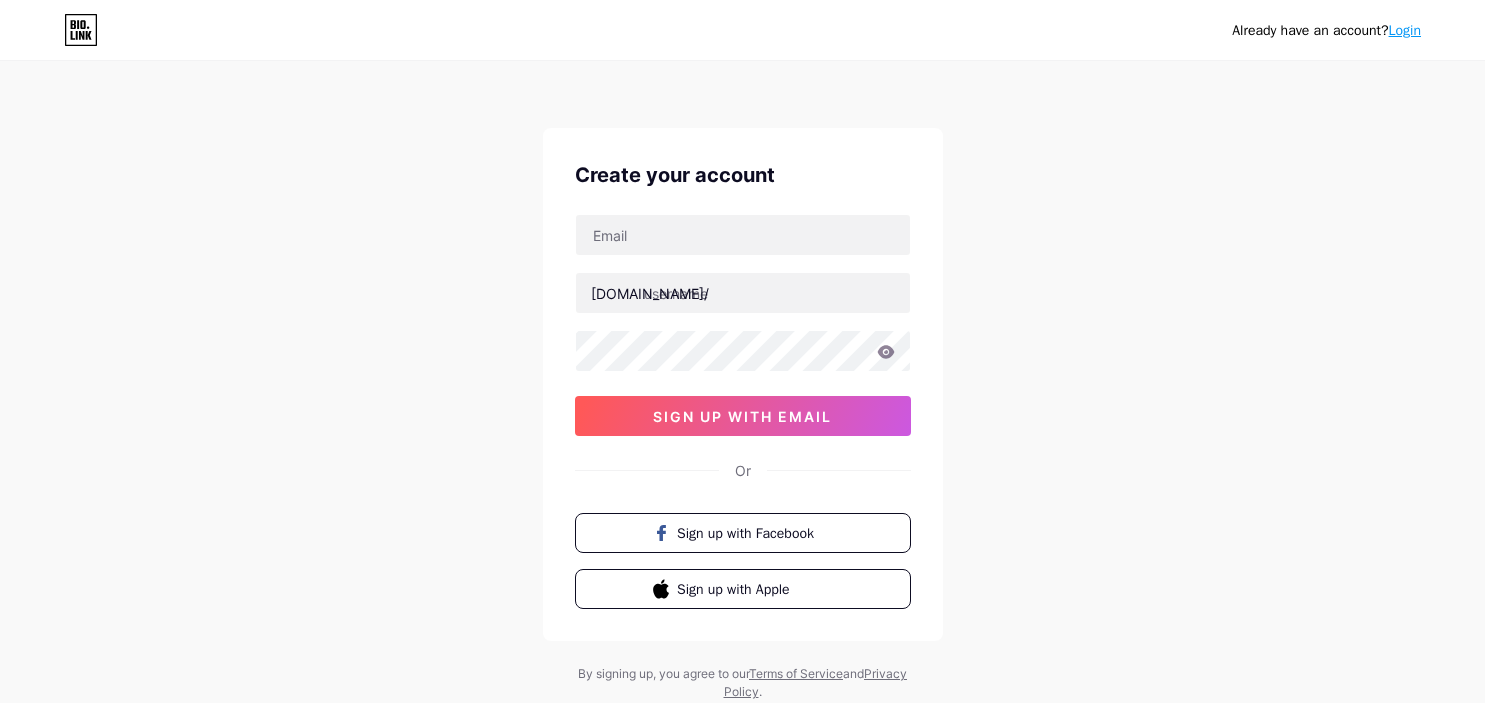 scroll, scrollTop: 0, scrollLeft: 0, axis: both 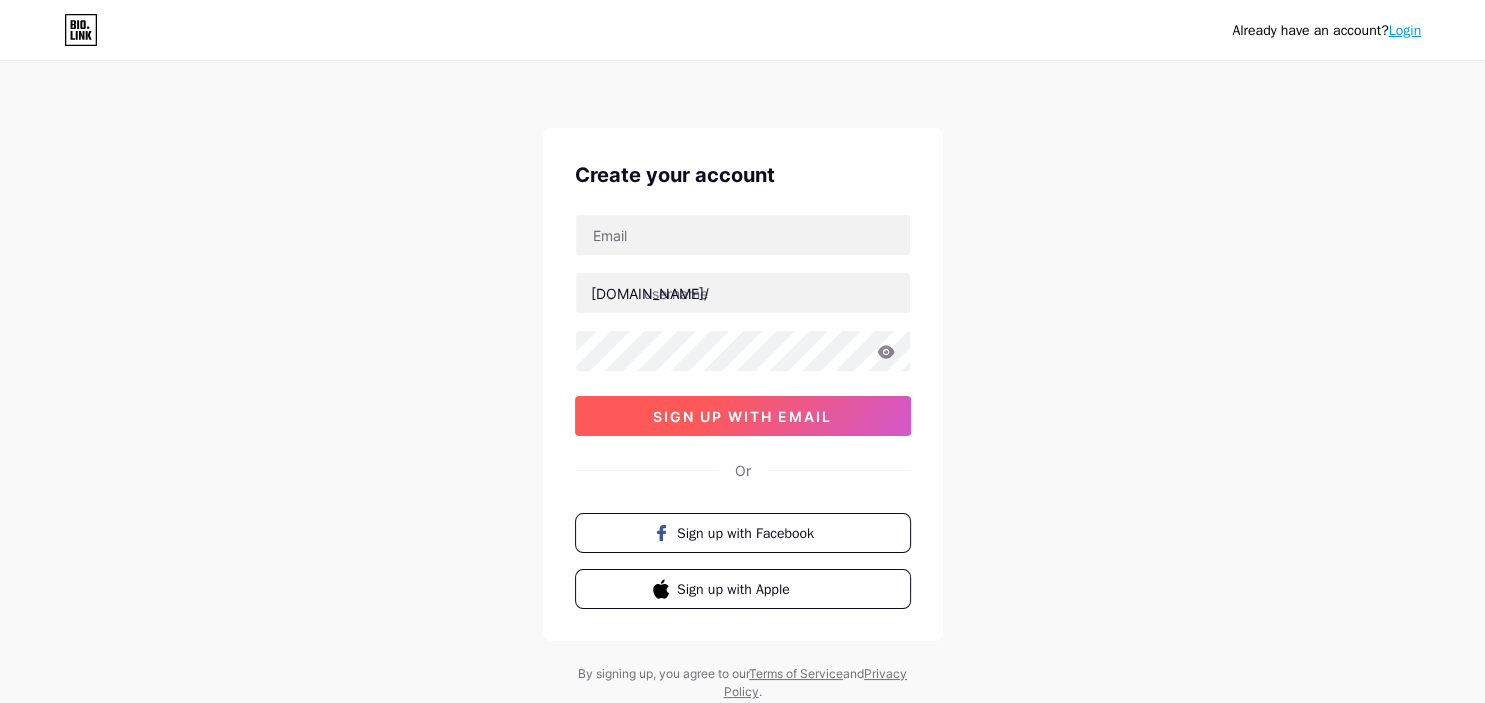 click on "sign up with email" at bounding box center [742, 416] 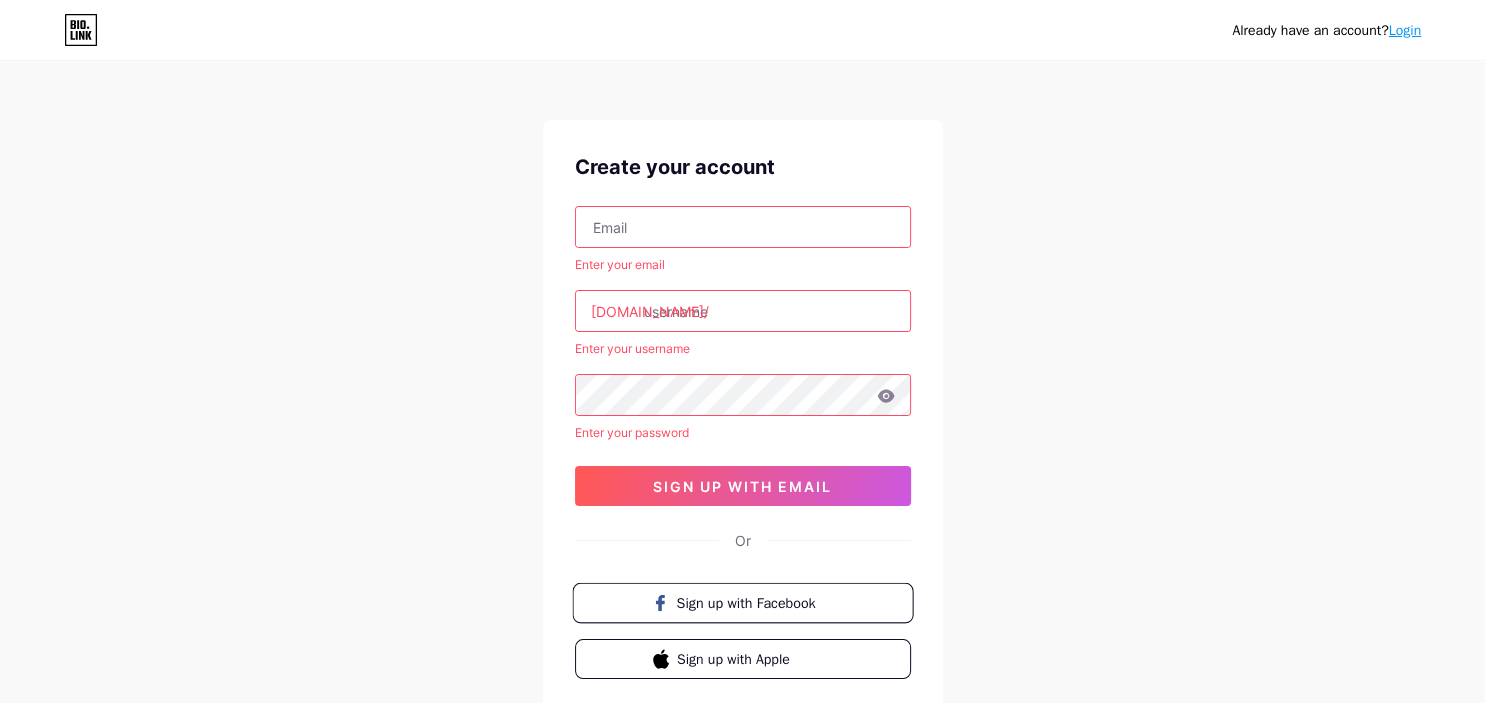 scroll, scrollTop: 0, scrollLeft: 0, axis: both 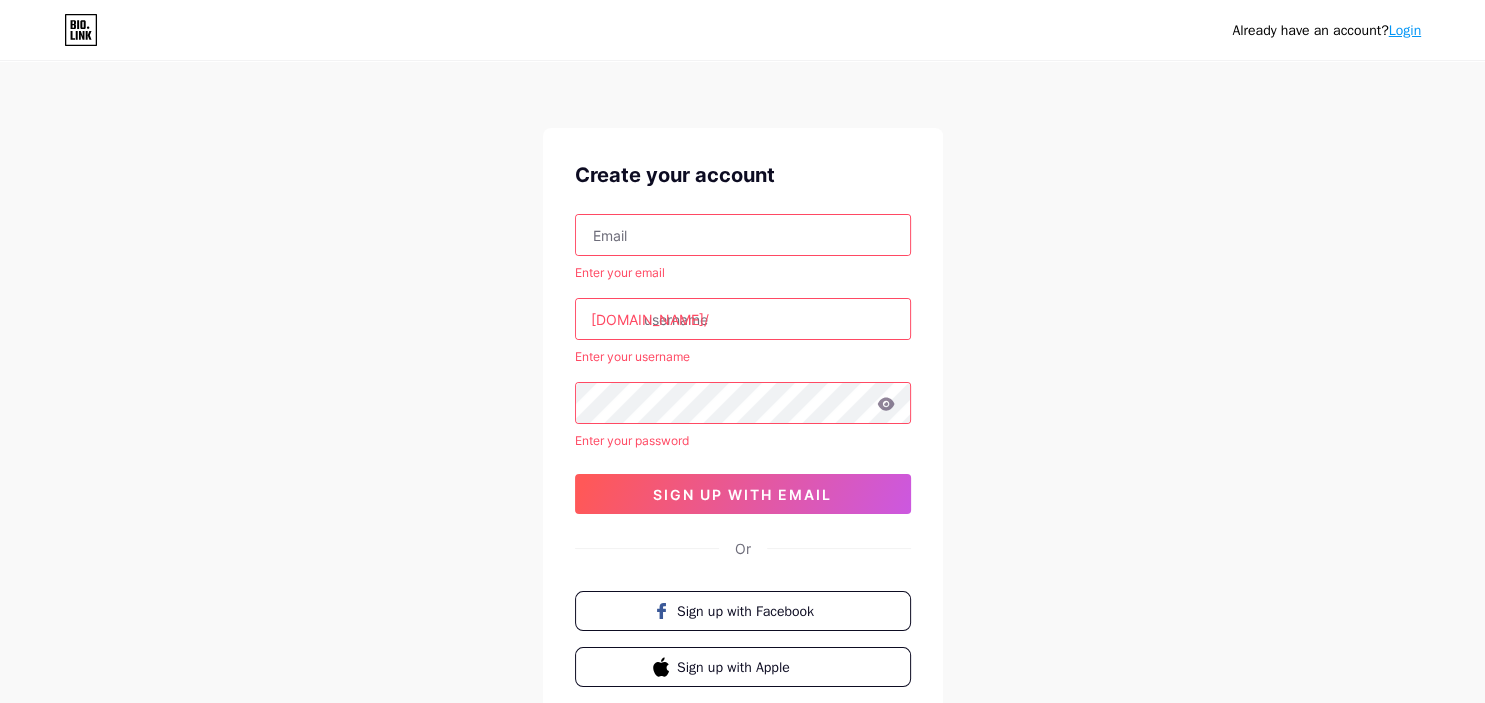 click at bounding box center (743, 235) 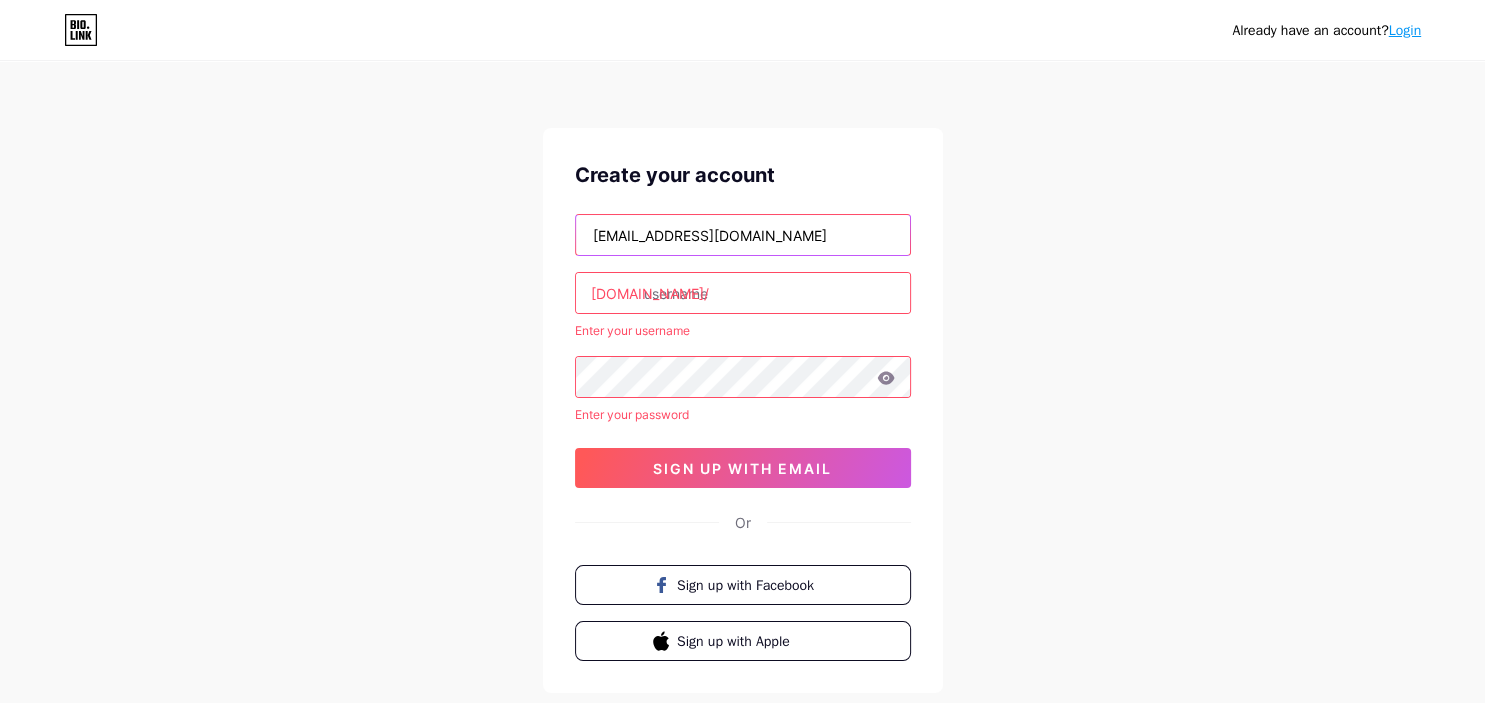 type on "[EMAIL_ADDRESS][DOMAIN_NAME]" 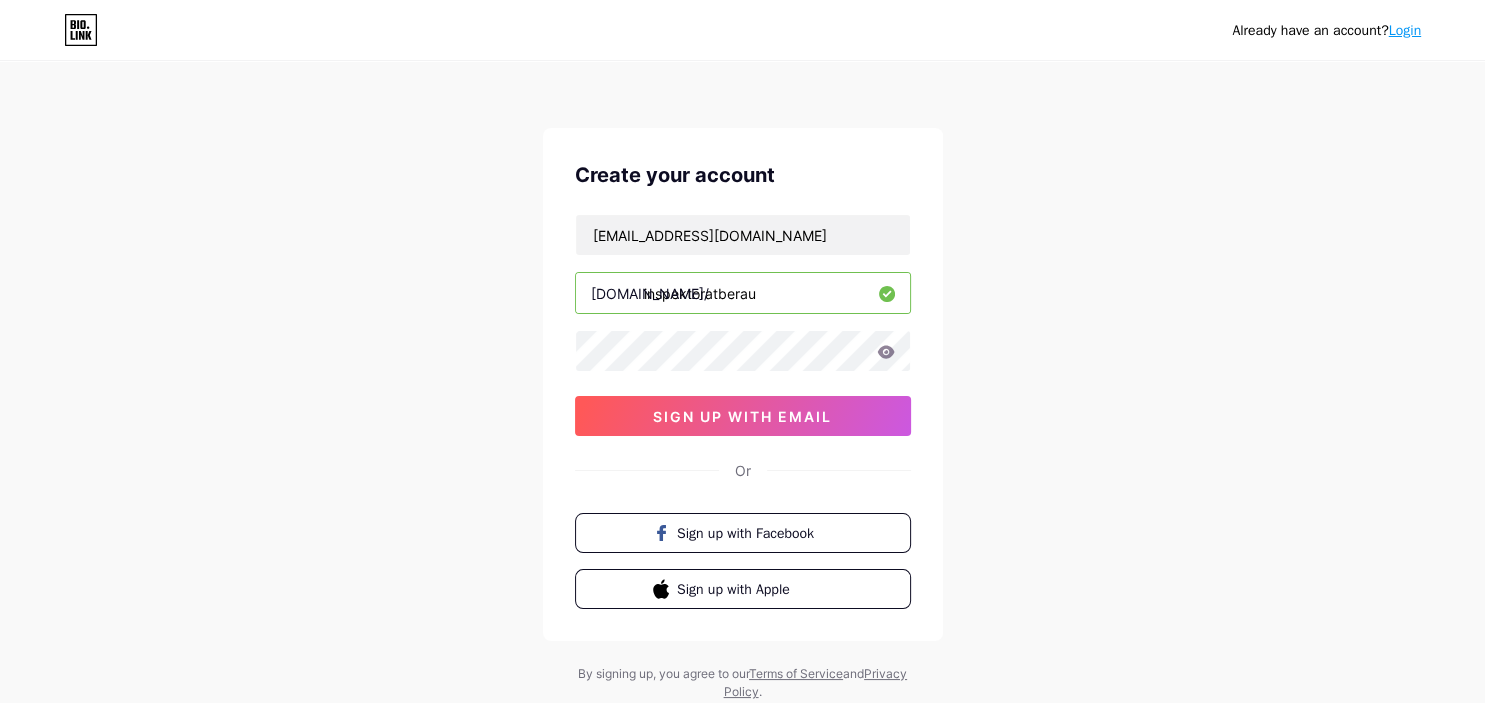 type on "inspektoratberau" 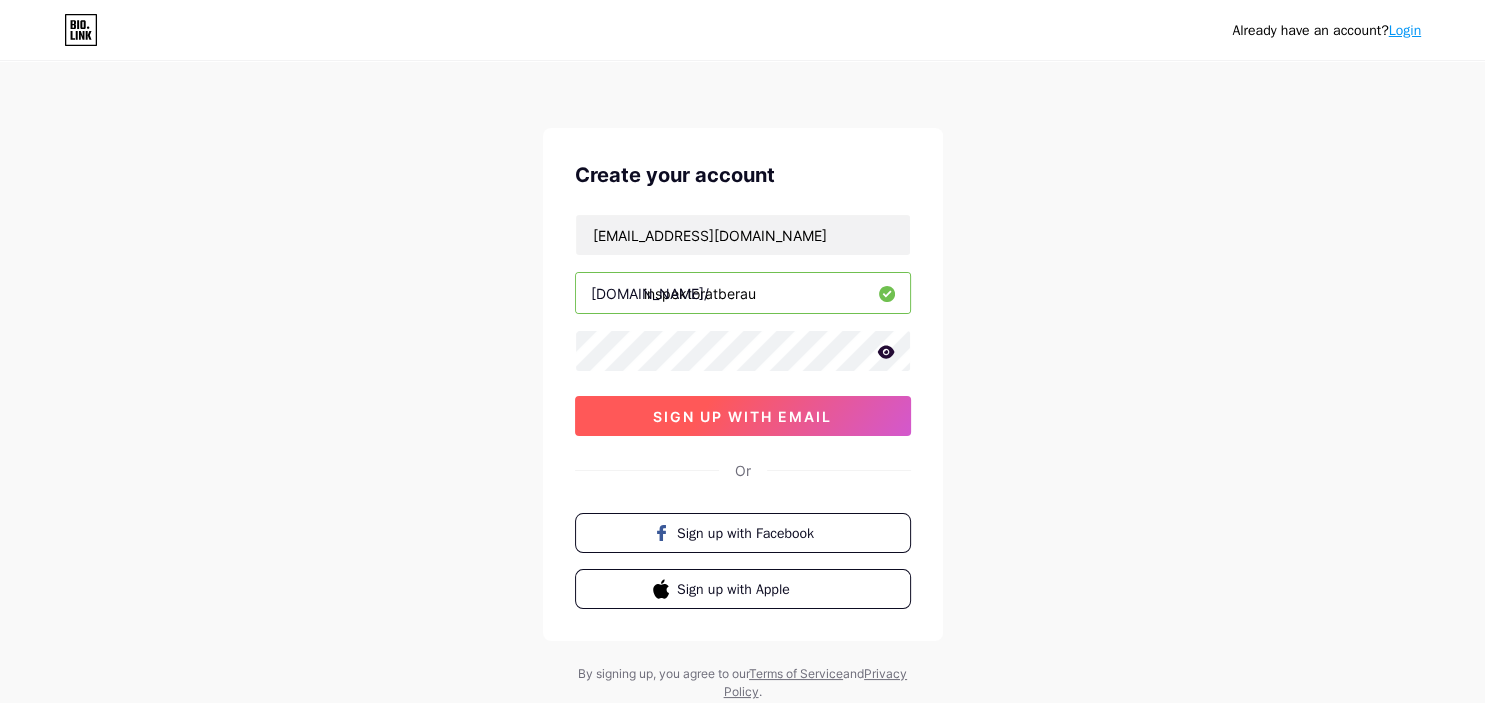 click on "sign up with email" at bounding box center [743, 416] 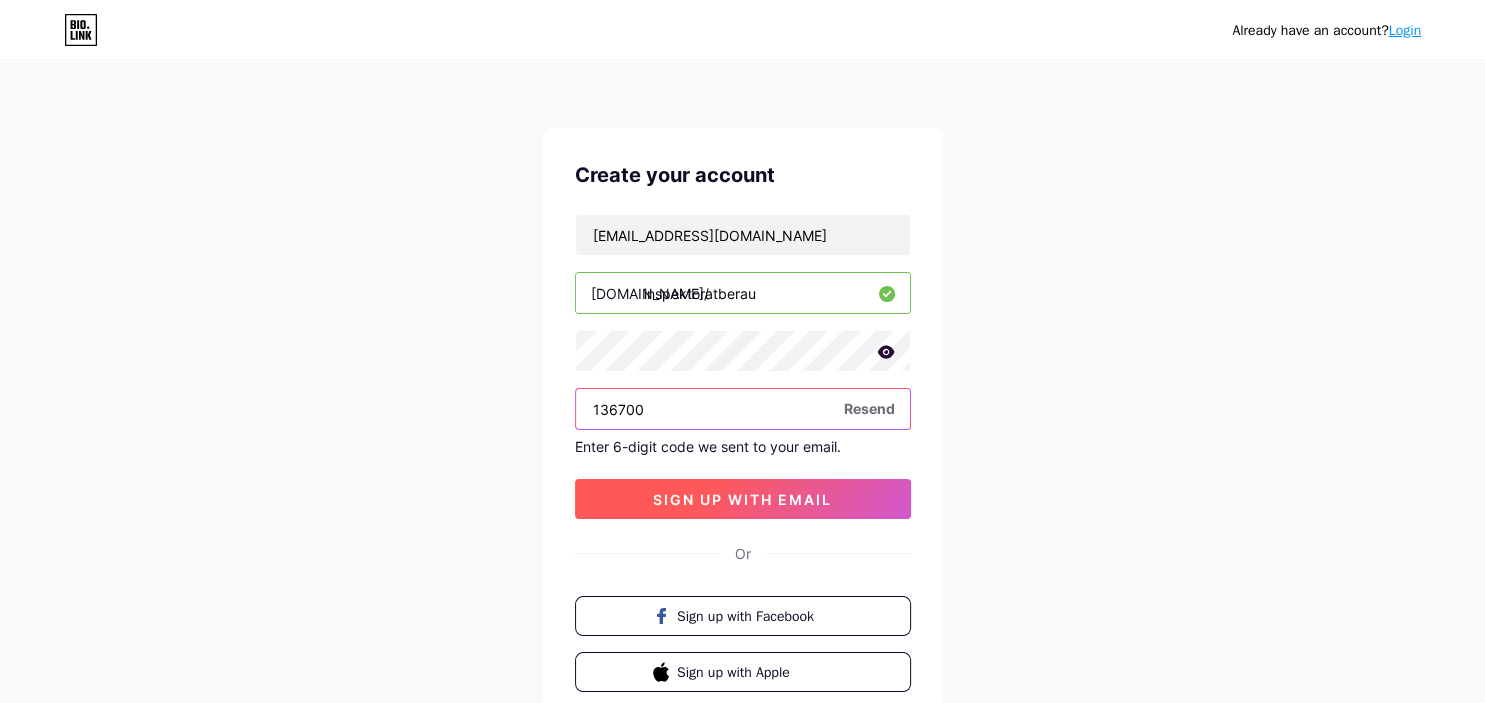 type on "136700" 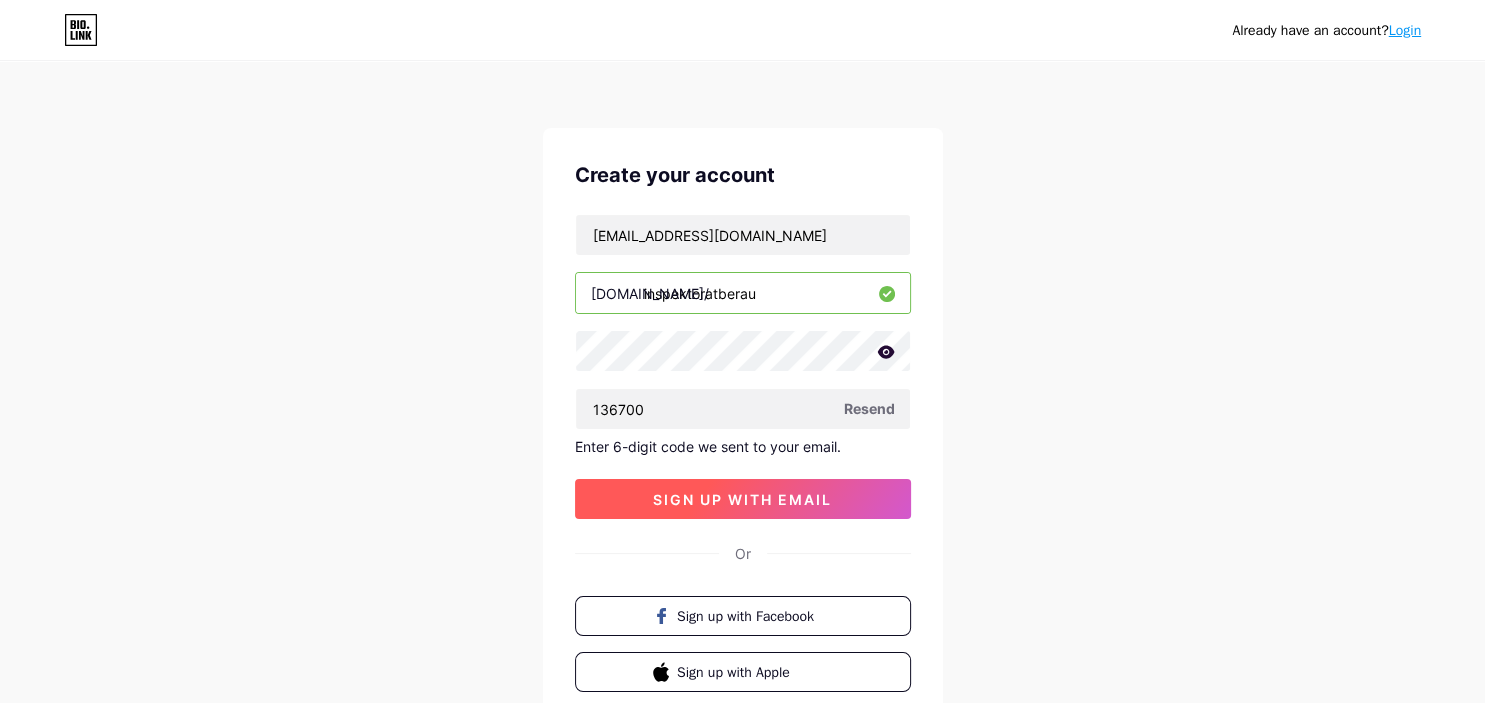 click on "sign up with email" at bounding box center [742, 499] 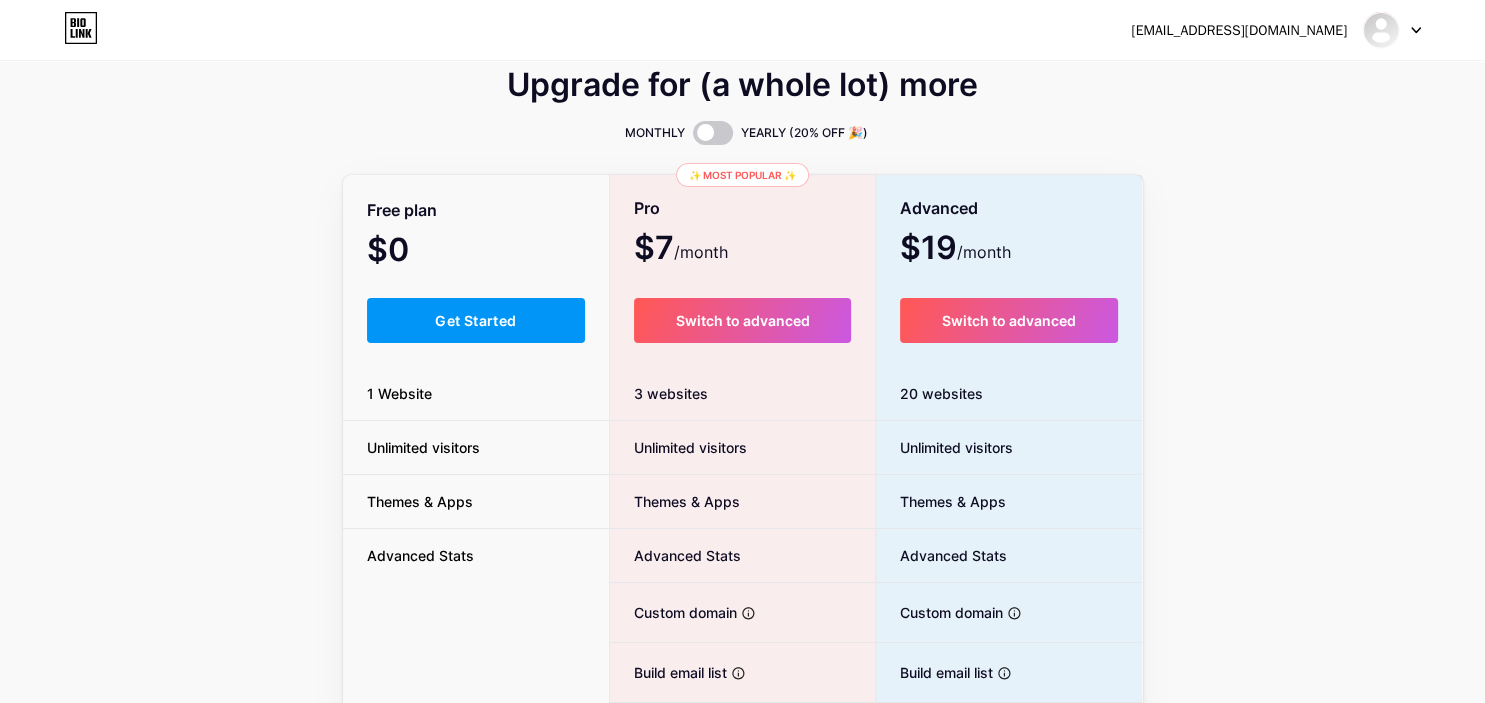 scroll, scrollTop: 0, scrollLeft: 0, axis: both 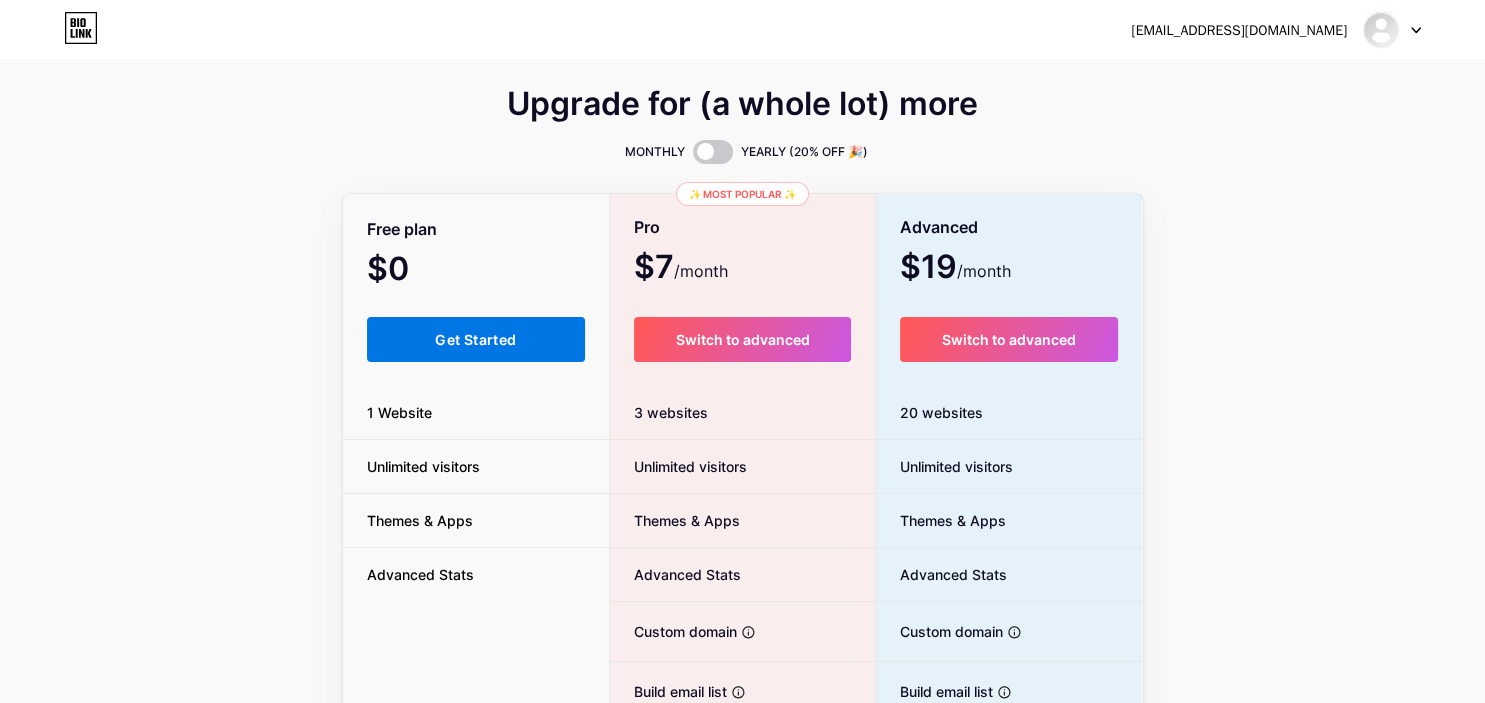 click on "Get Started" at bounding box center (476, 339) 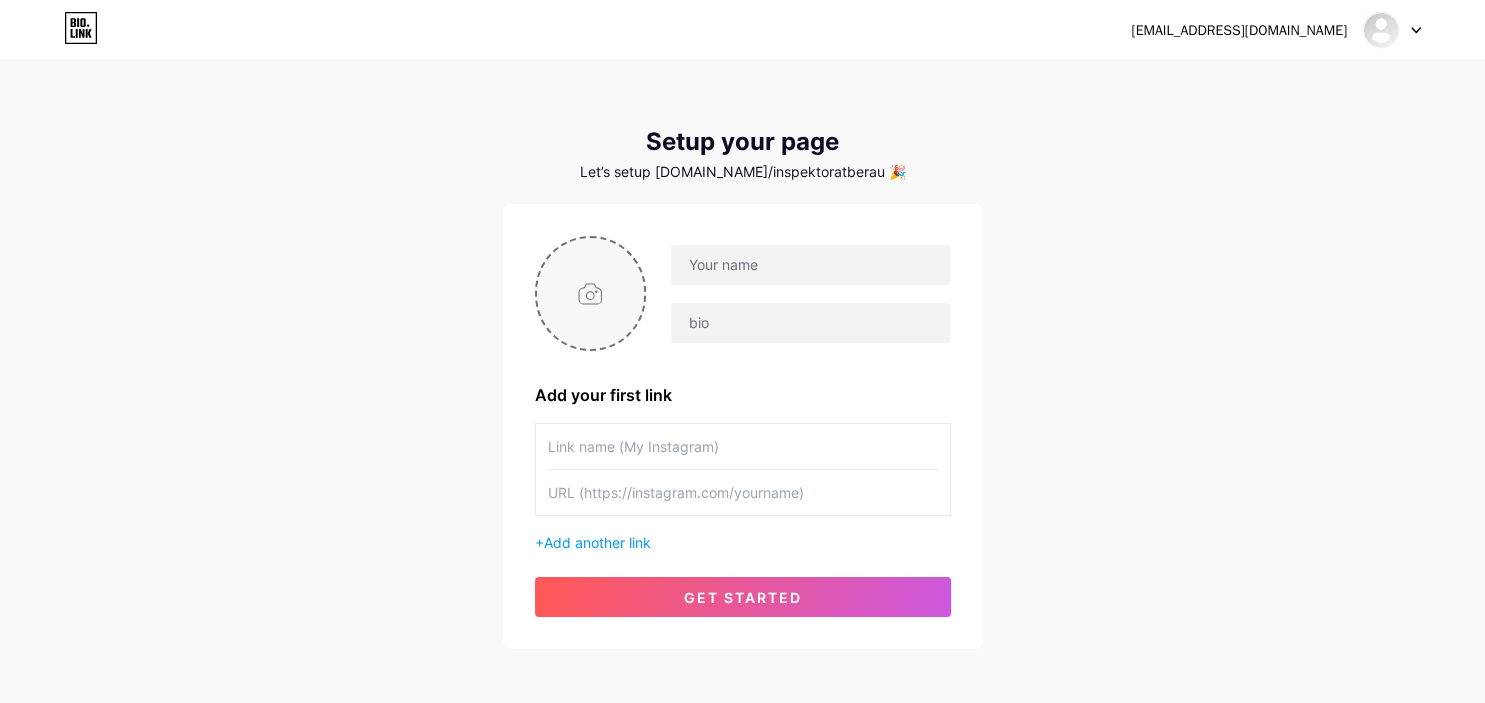 click at bounding box center [591, 293] 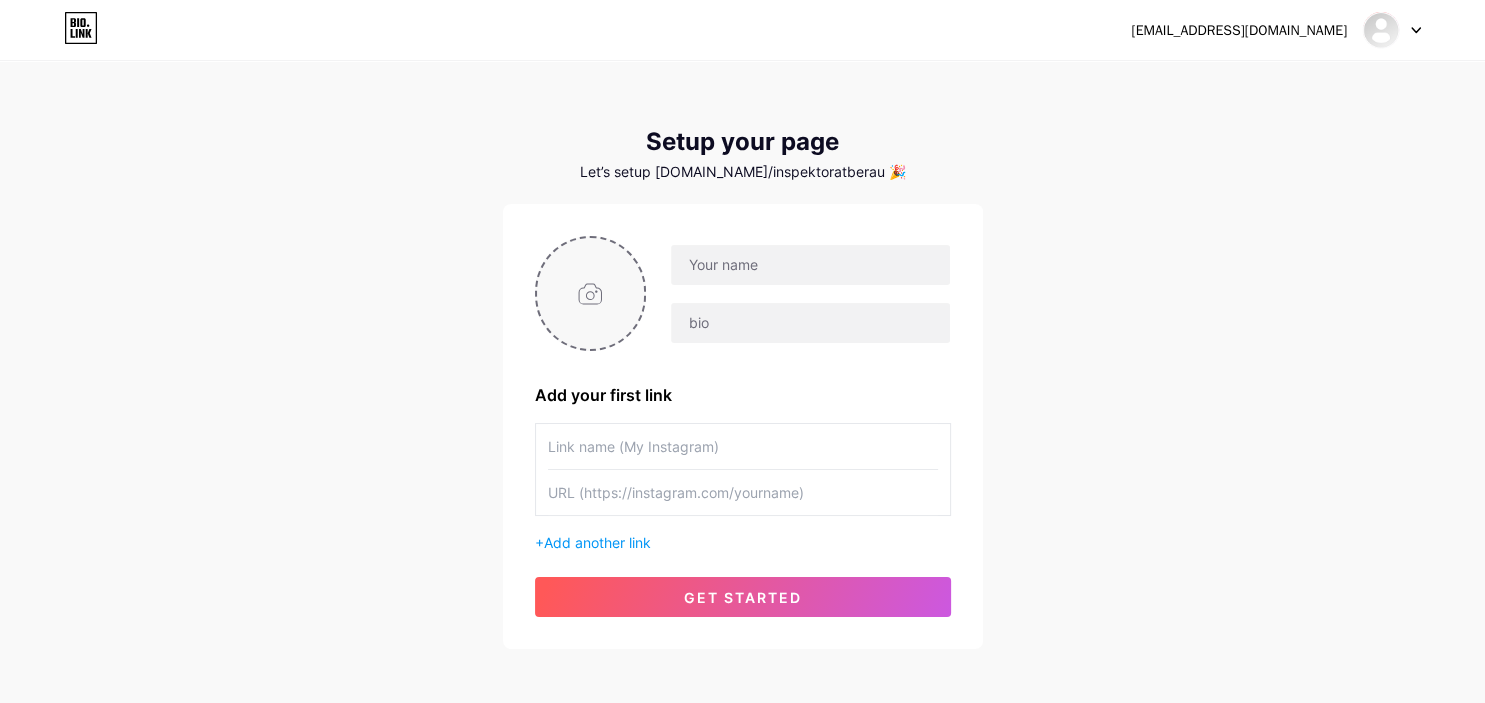 type on "C:\fakepath\Desain tanpa judul(2).png" 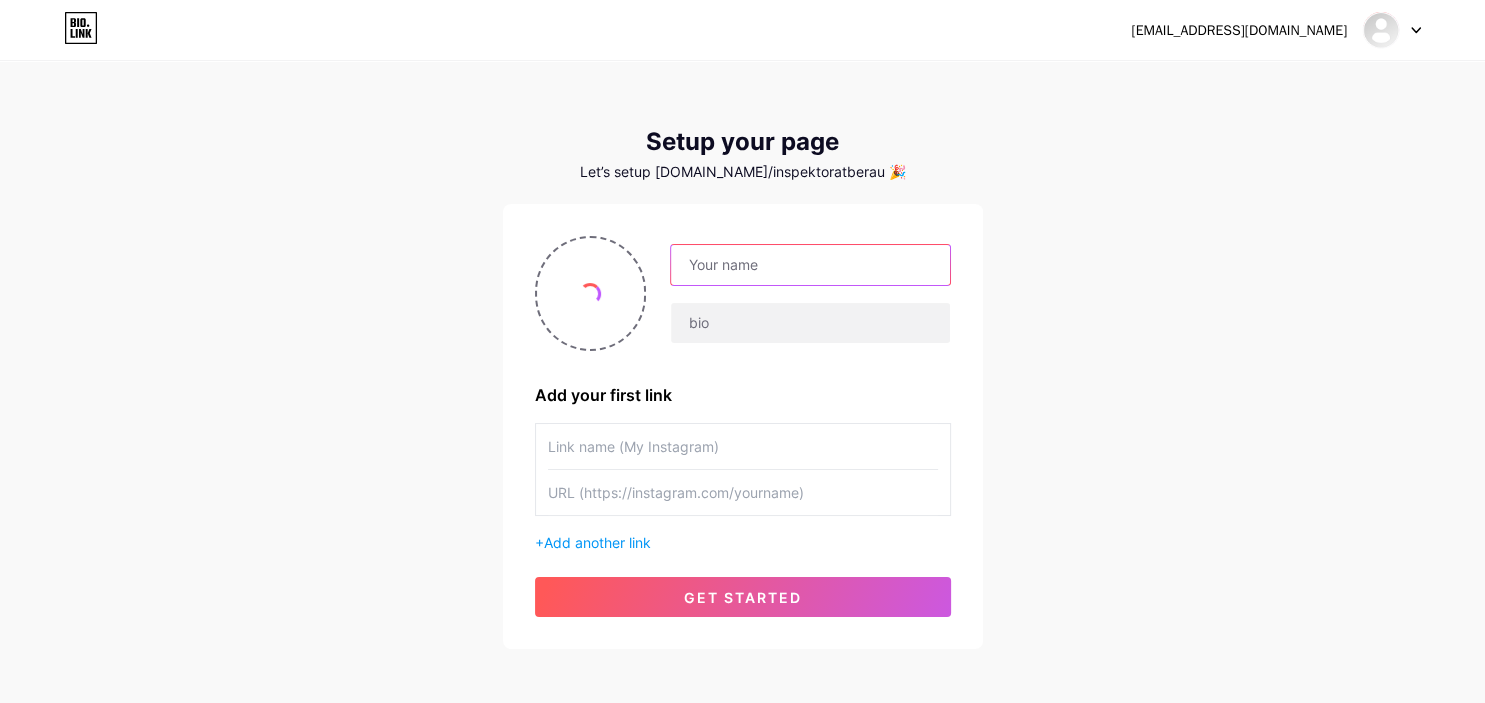 click at bounding box center [810, 265] 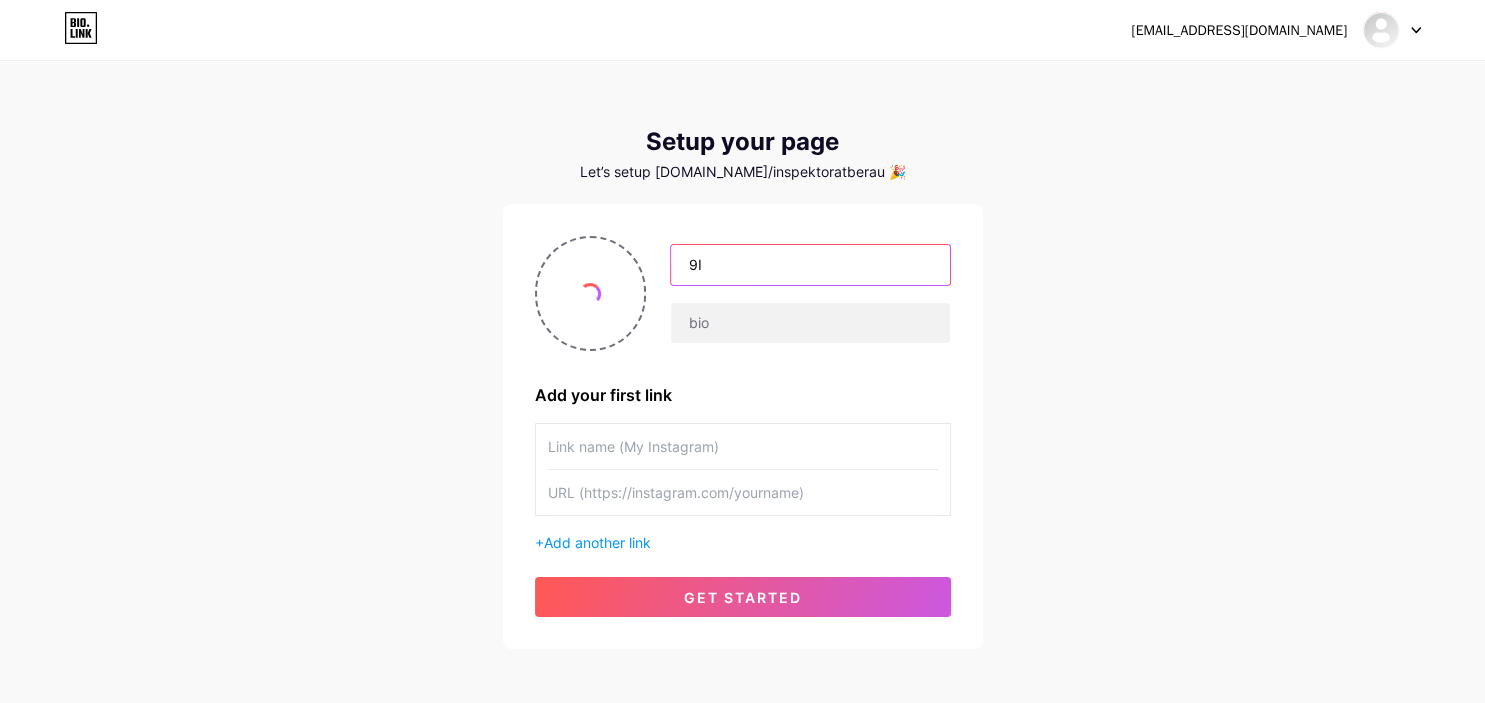 type on "9" 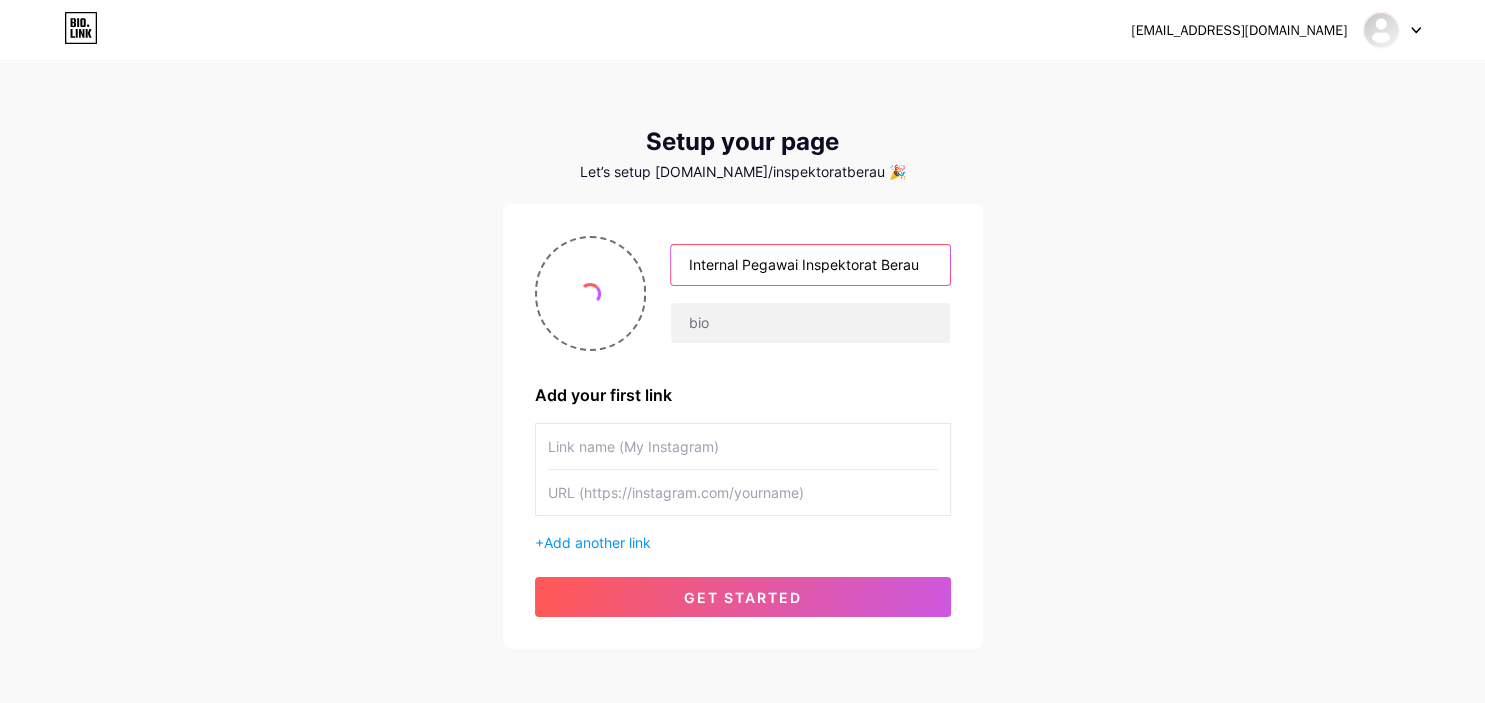 type on "Internal Pegawai Inspektorat Berau" 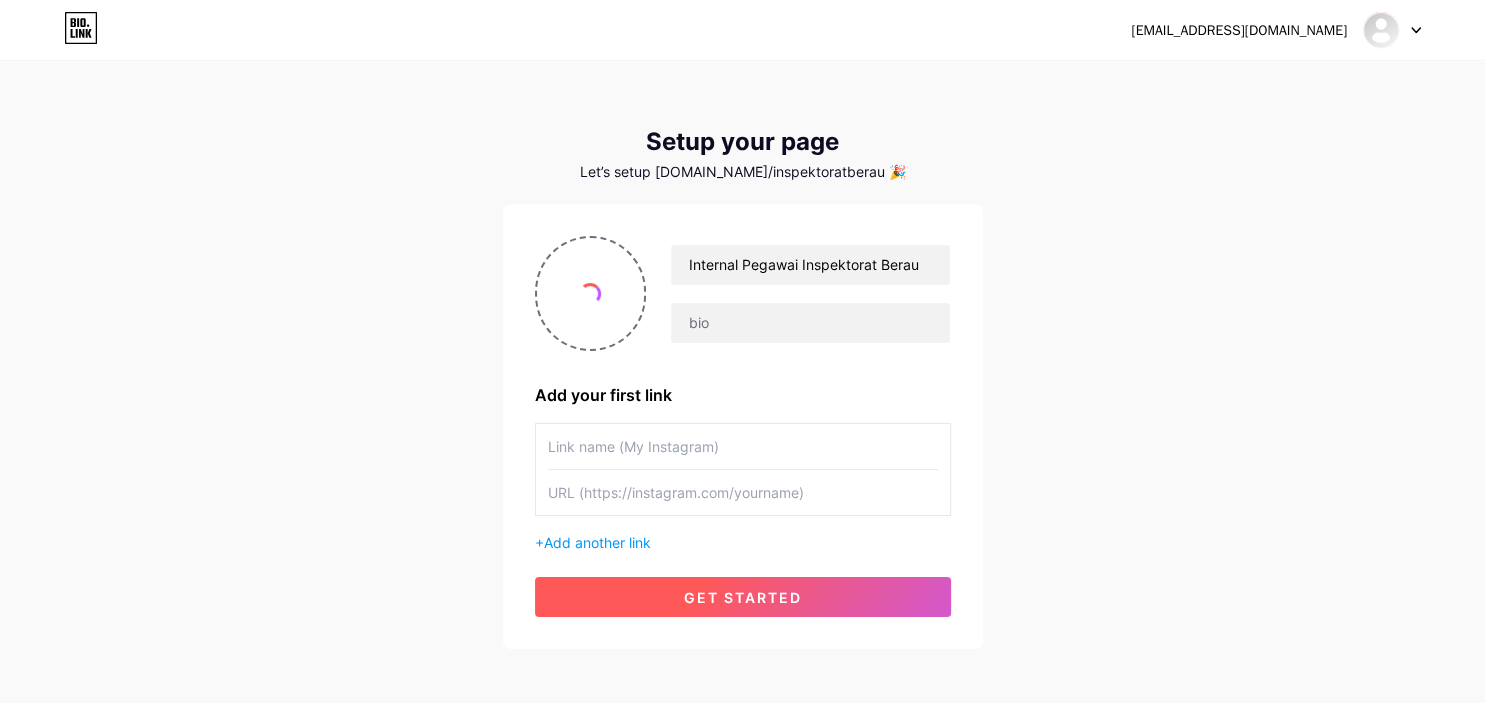click on "get started" at bounding box center [743, 597] 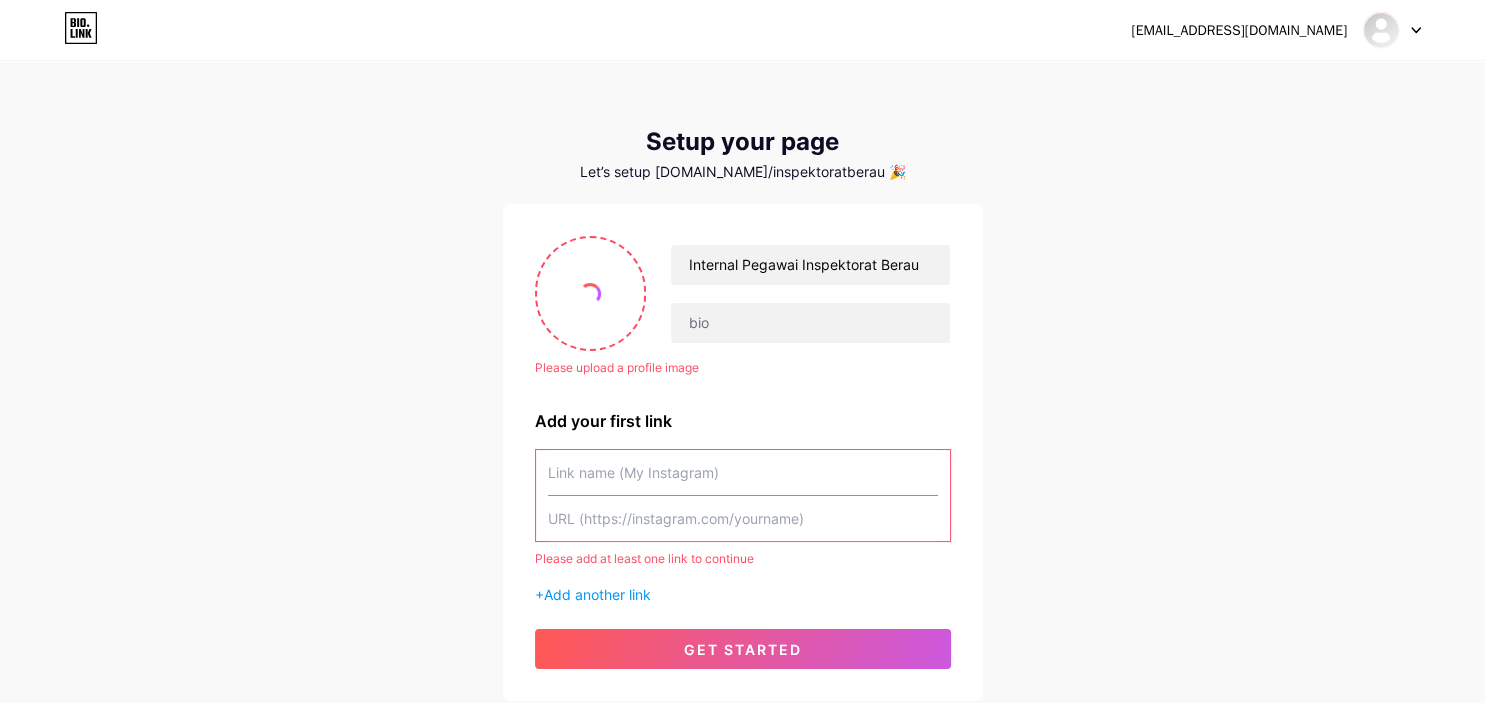 click at bounding box center [743, 472] 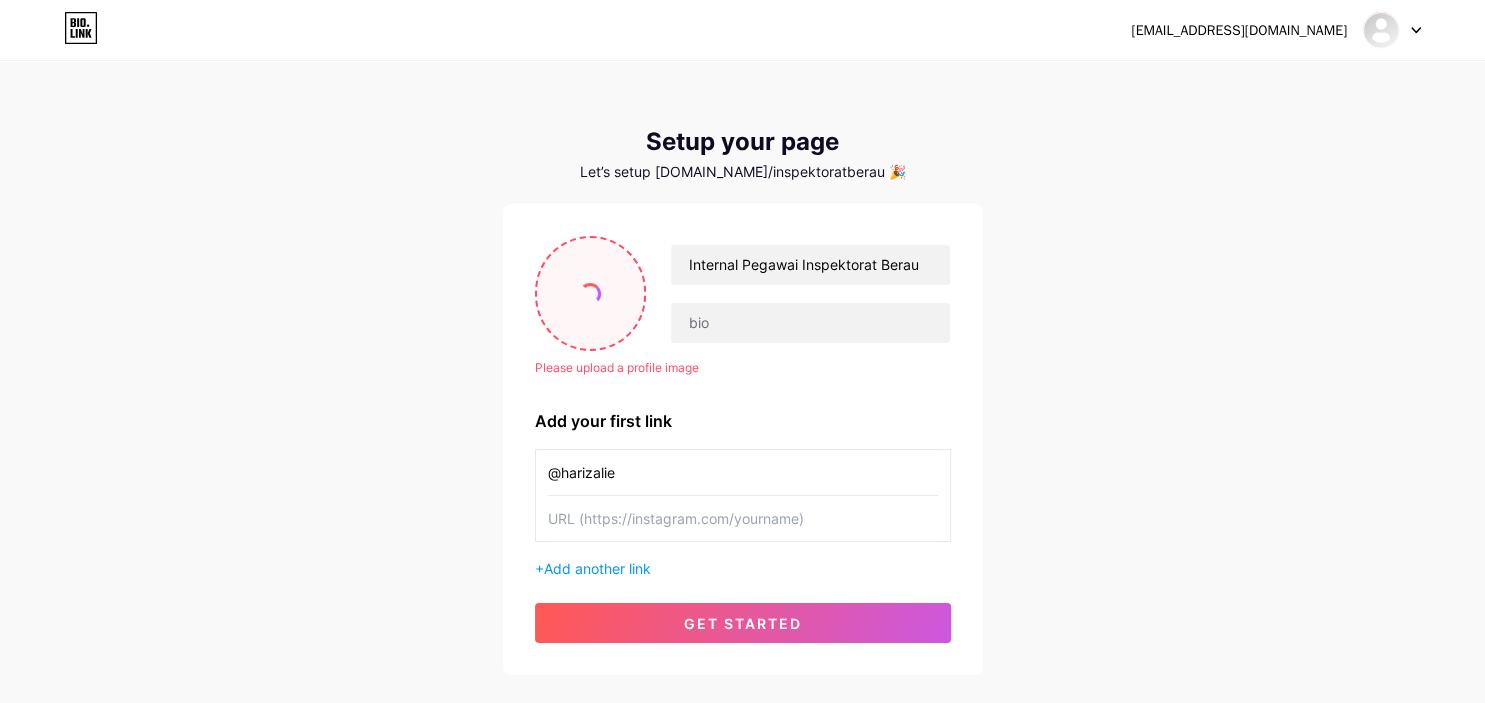 type on "@harizalie" 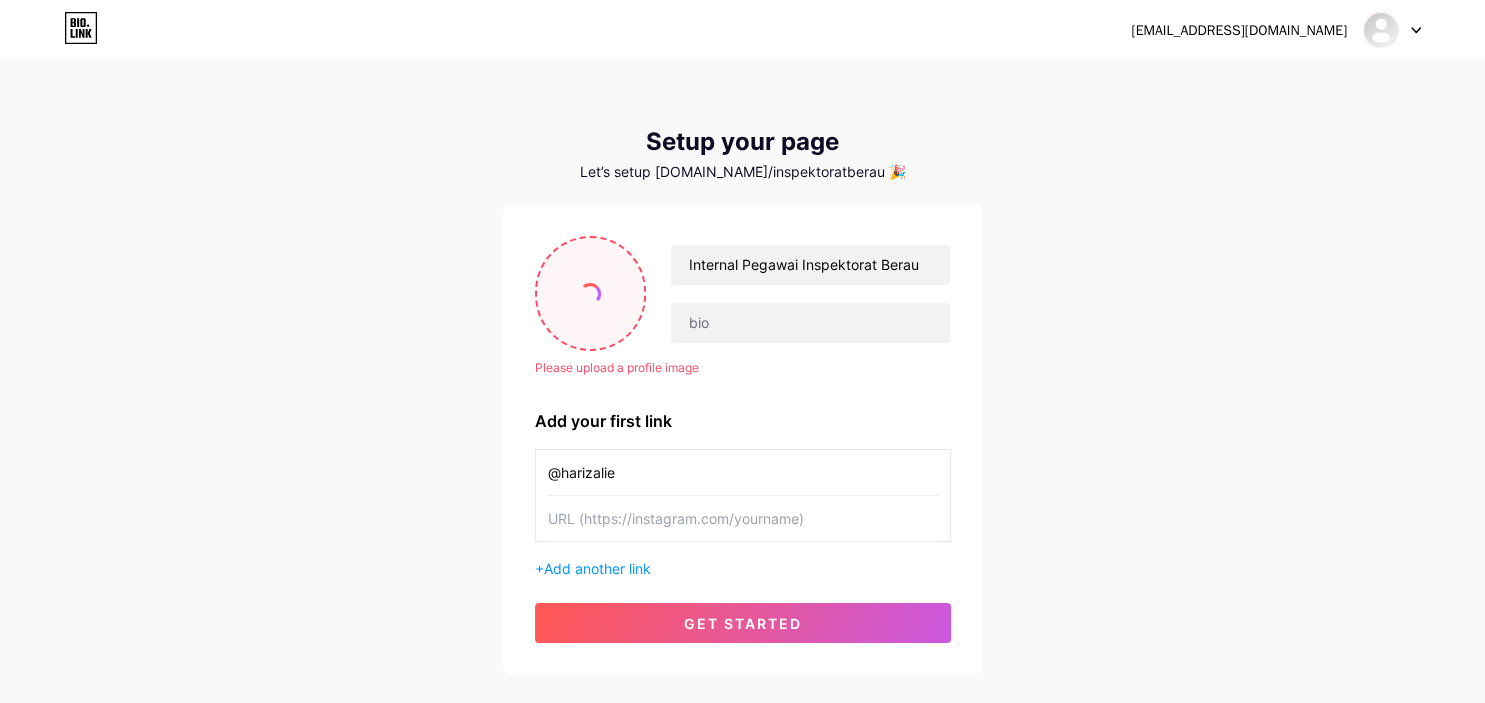 type on "C:\fakepath\1749261663295.png" 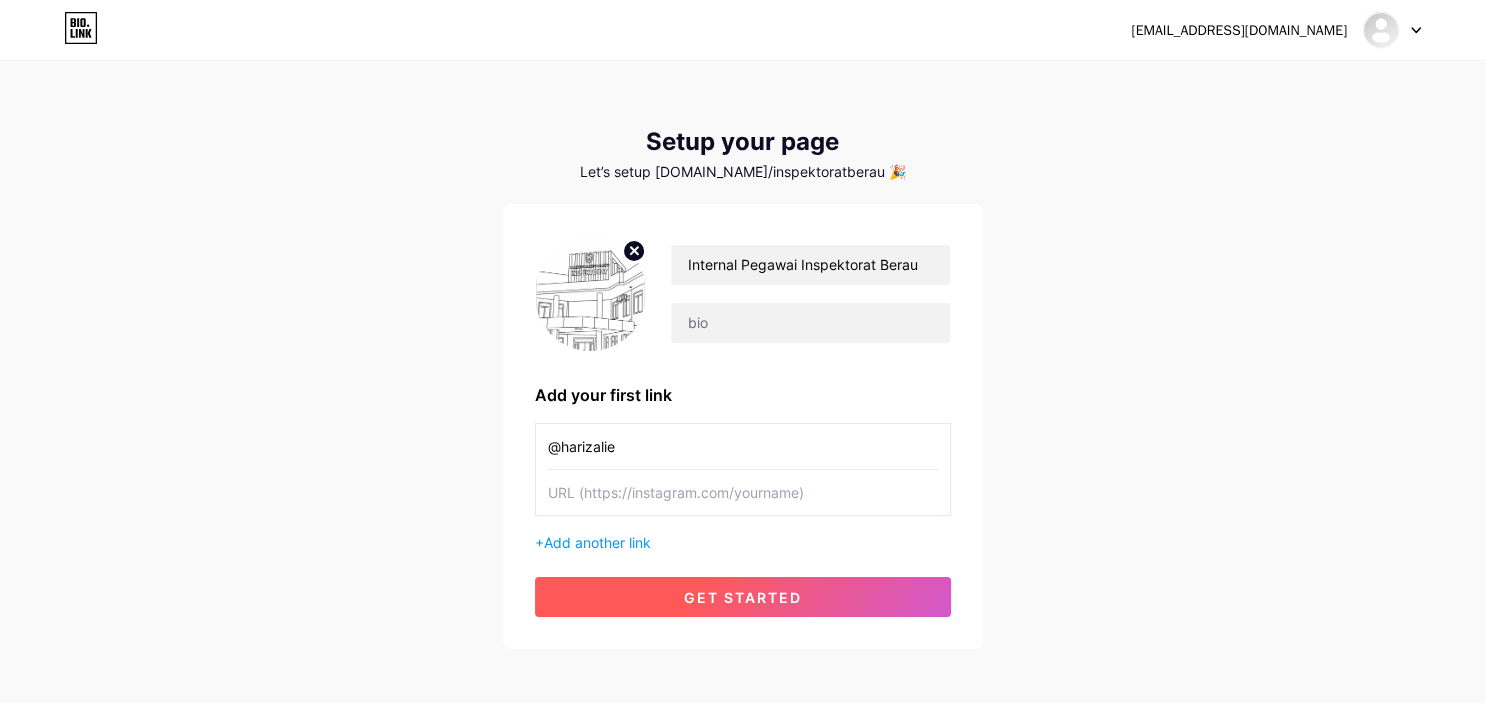 click on "get started" at bounding box center [743, 597] 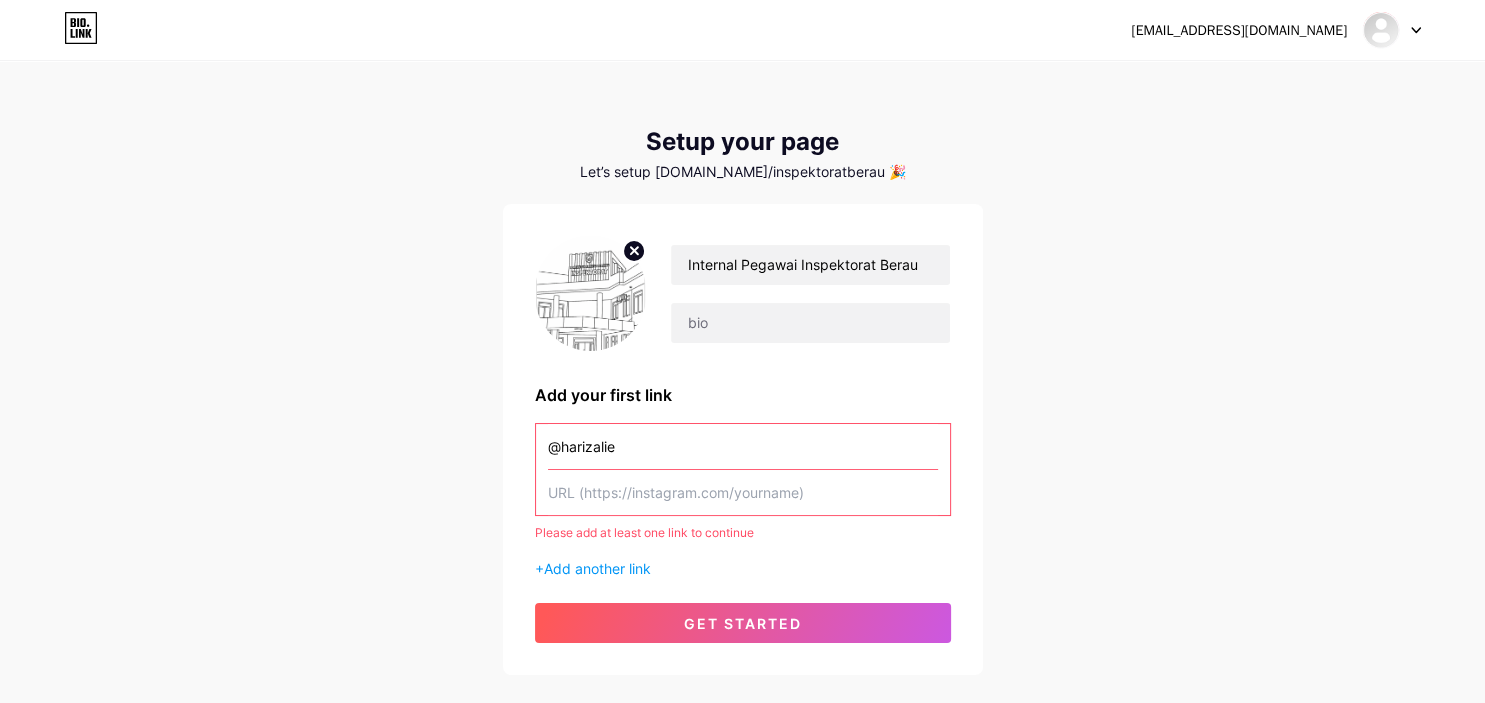 click at bounding box center (743, 492) 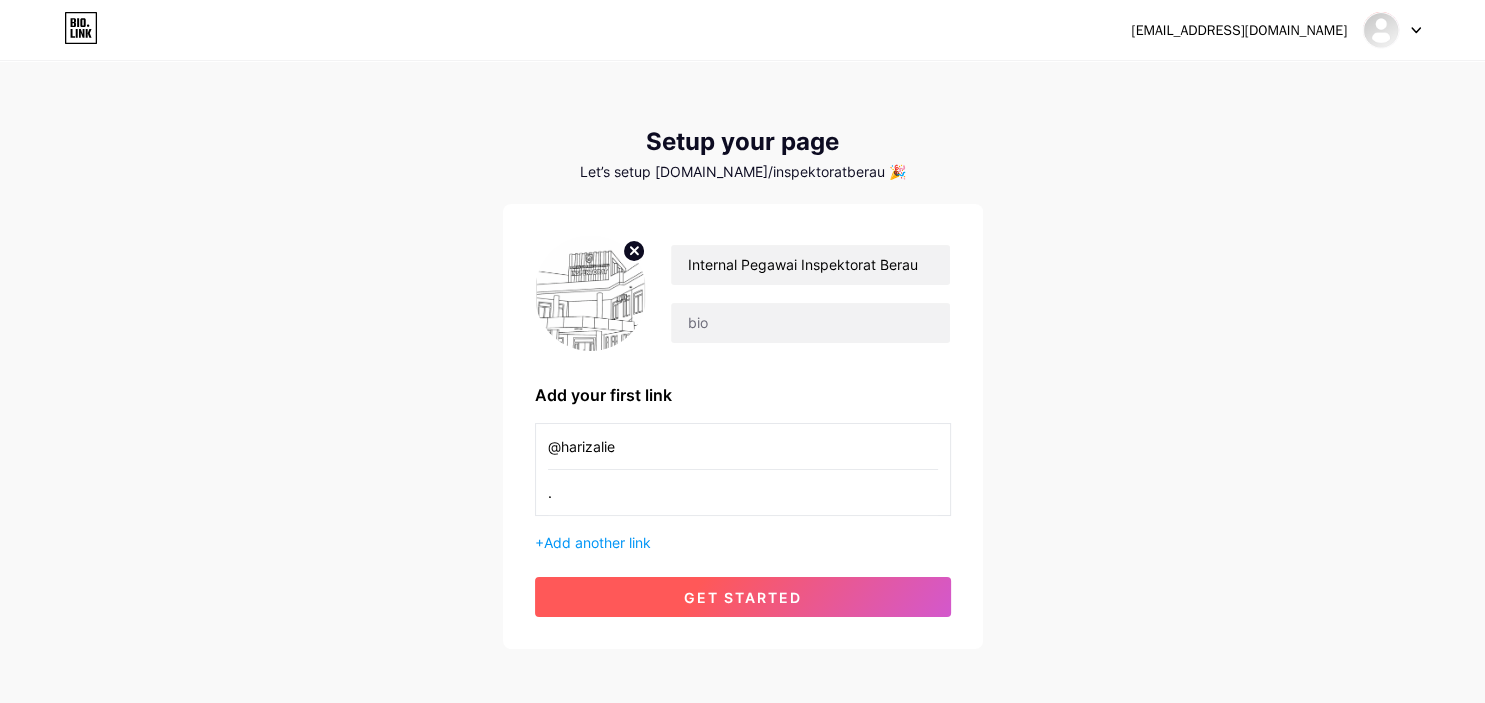type on "." 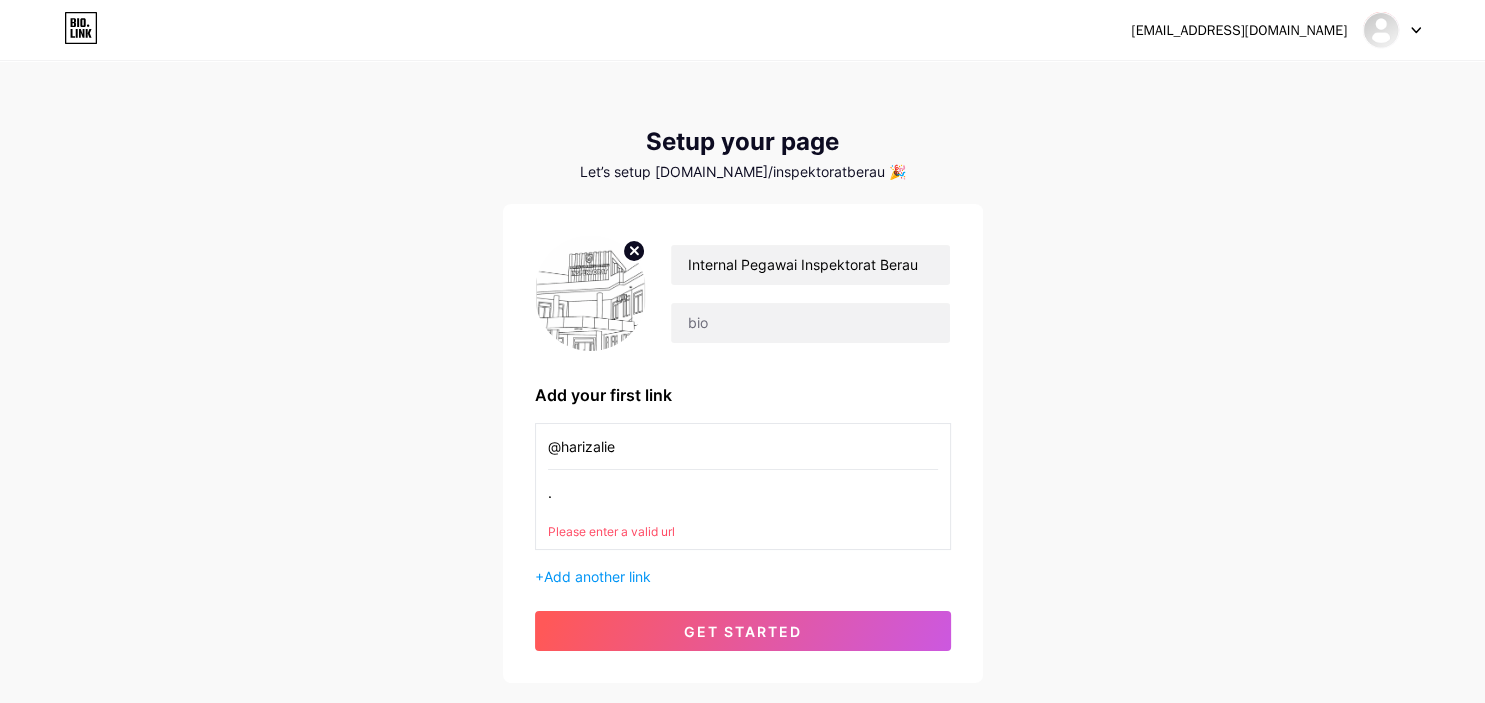 click on "." at bounding box center (743, 492) 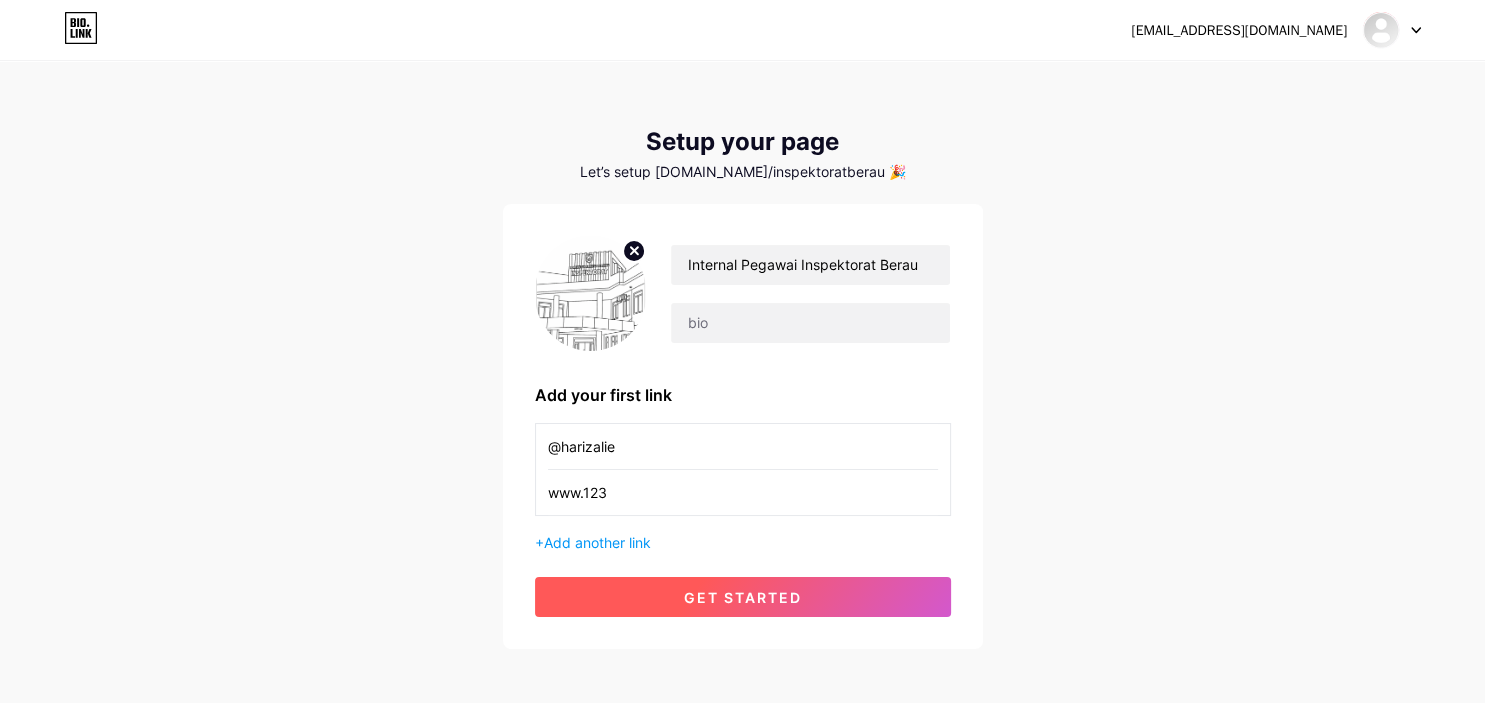 click on "get started" at bounding box center (743, 597) 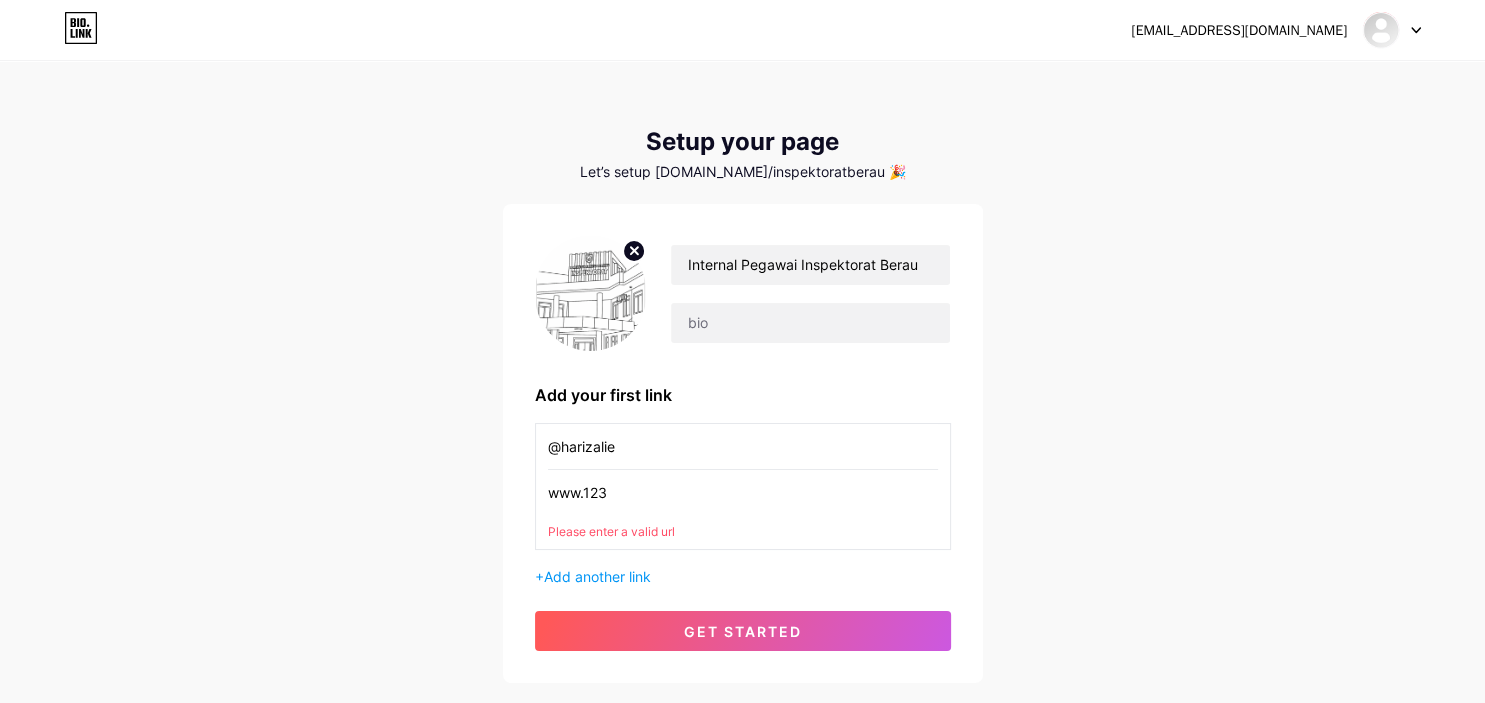 click on "www.123" at bounding box center [743, 492] 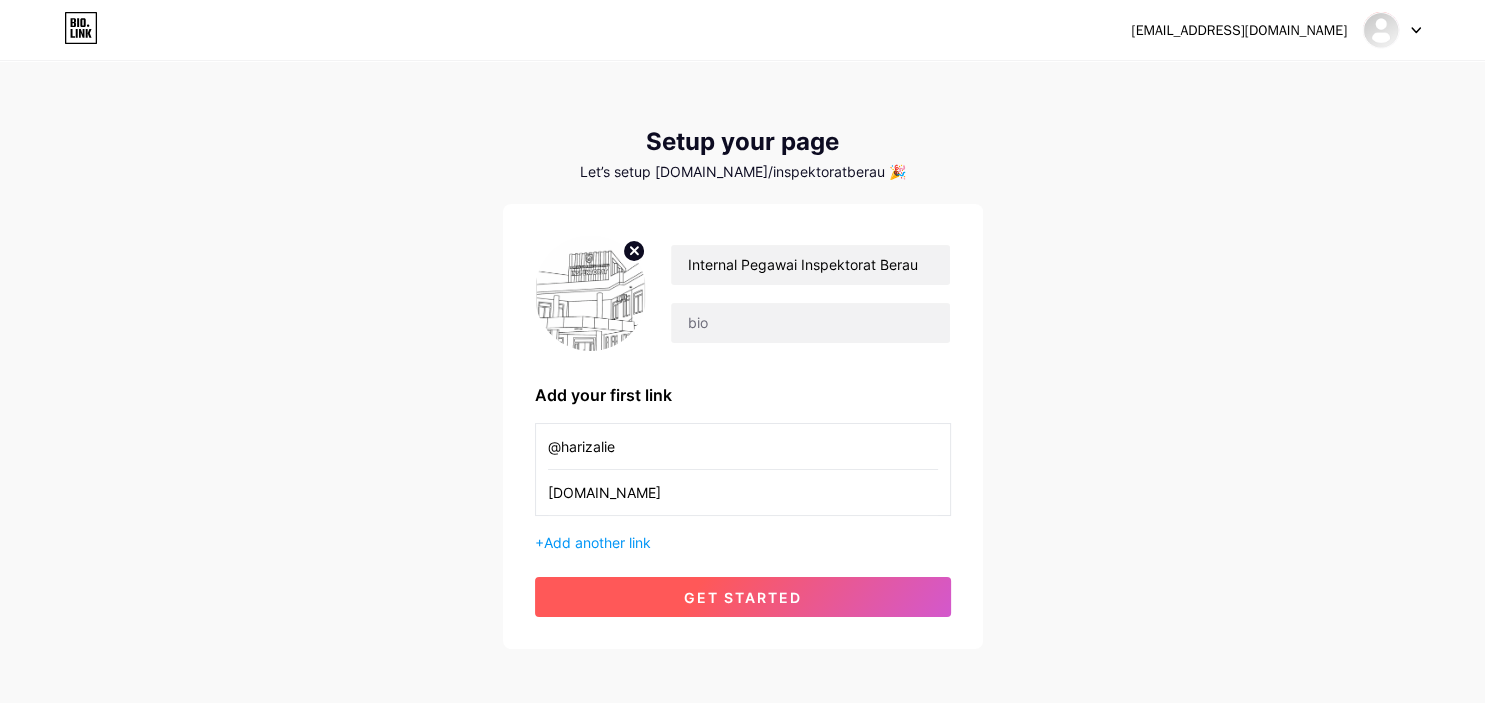 type on "[DOMAIN_NAME]" 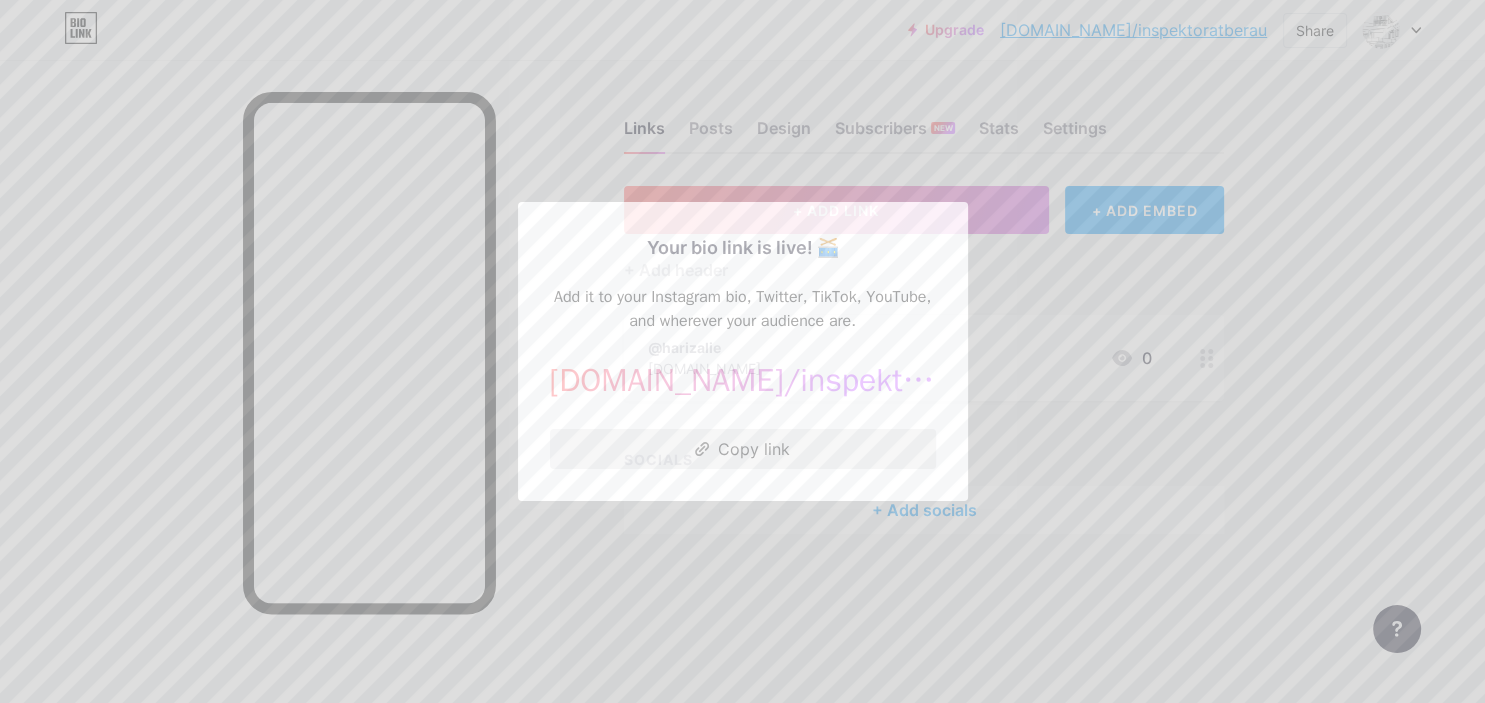 click on "Copy link" at bounding box center (743, 449) 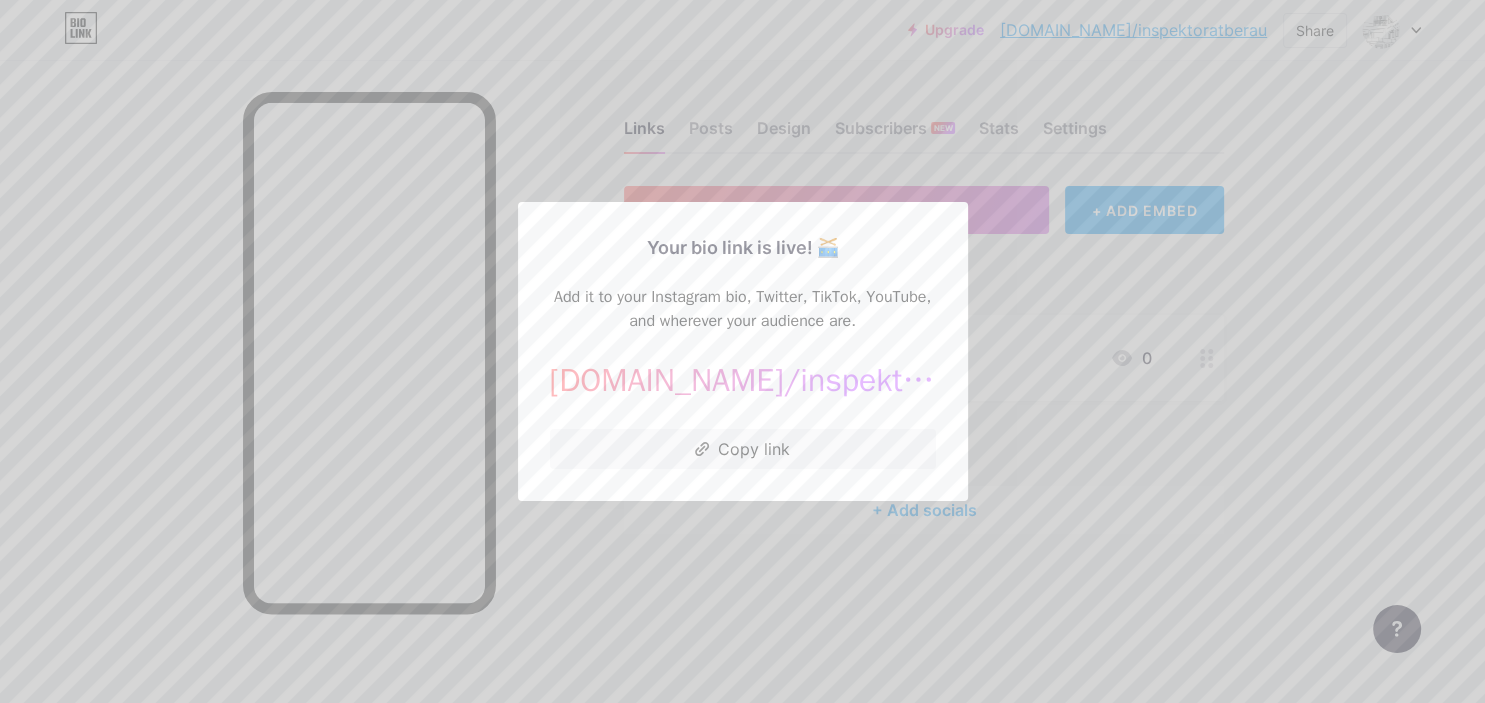 click at bounding box center [742, 351] 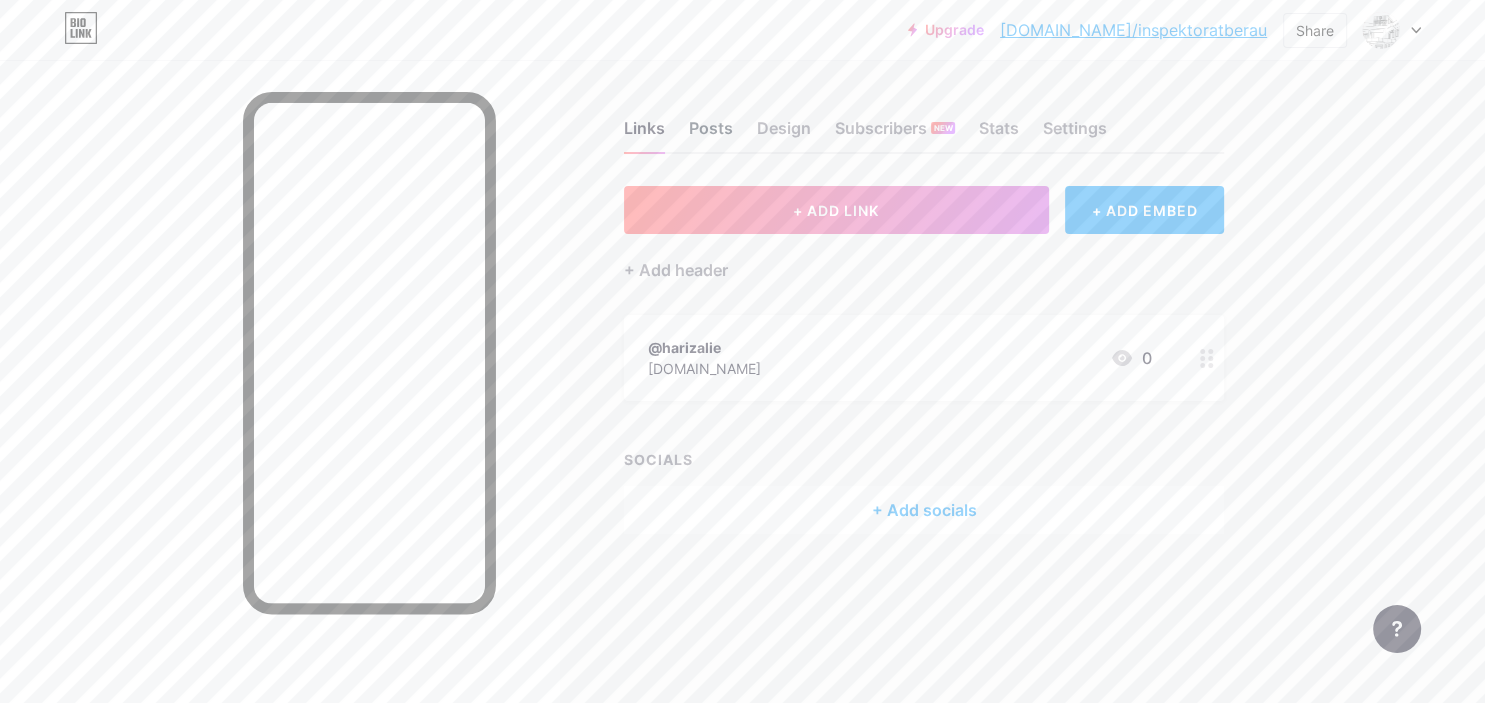 click on "Posts" at bounding box center [711, 134] 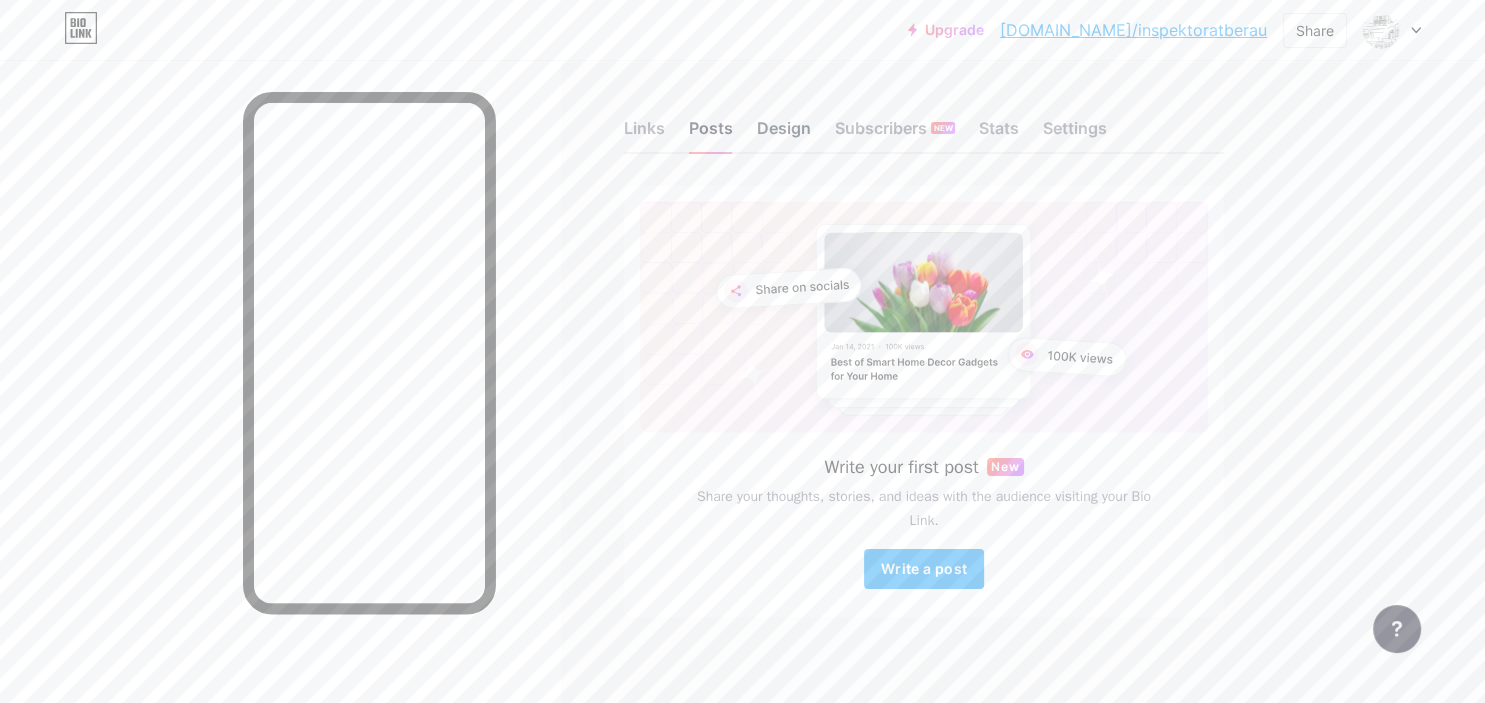 click on "Design" at bounding box center [784, 134] 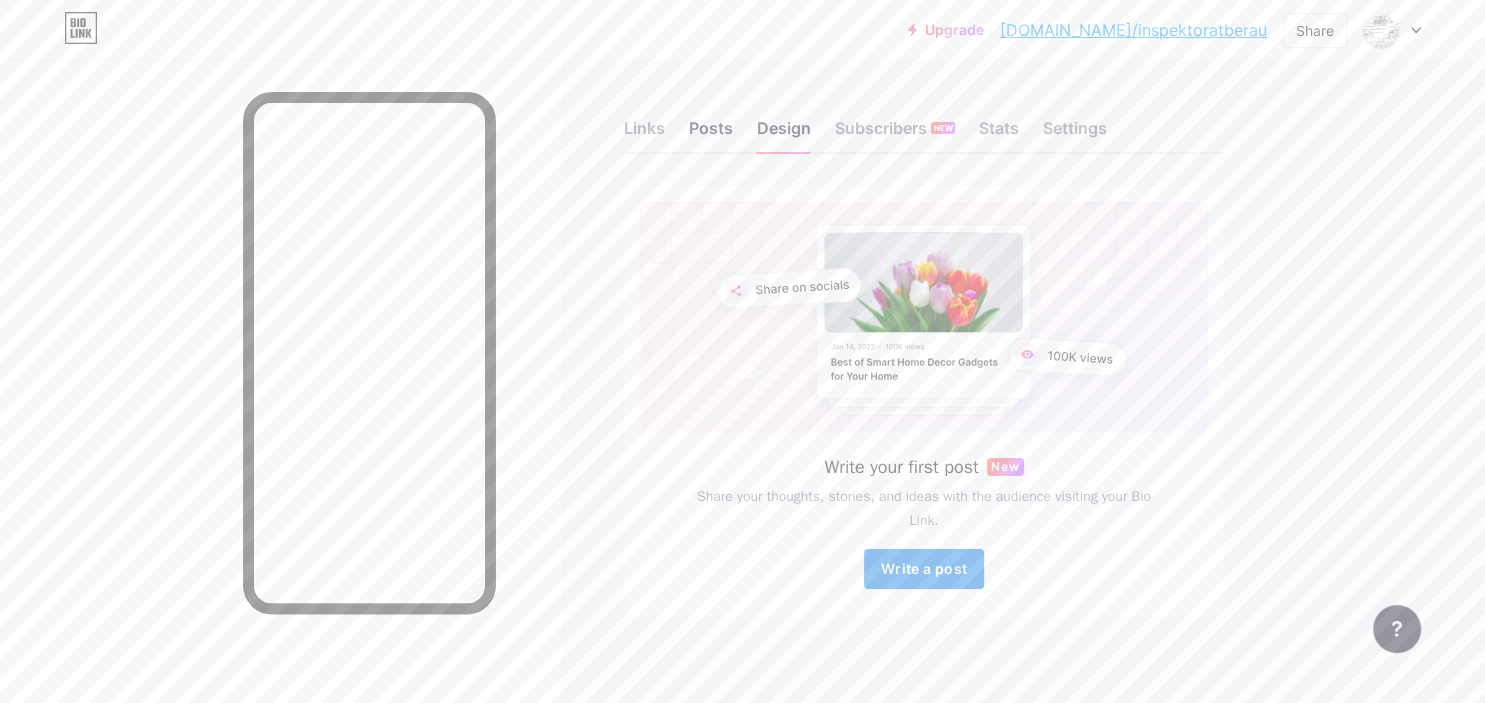 scroll, scrollTop: 13, scrollLeft: 0, axis: vertical 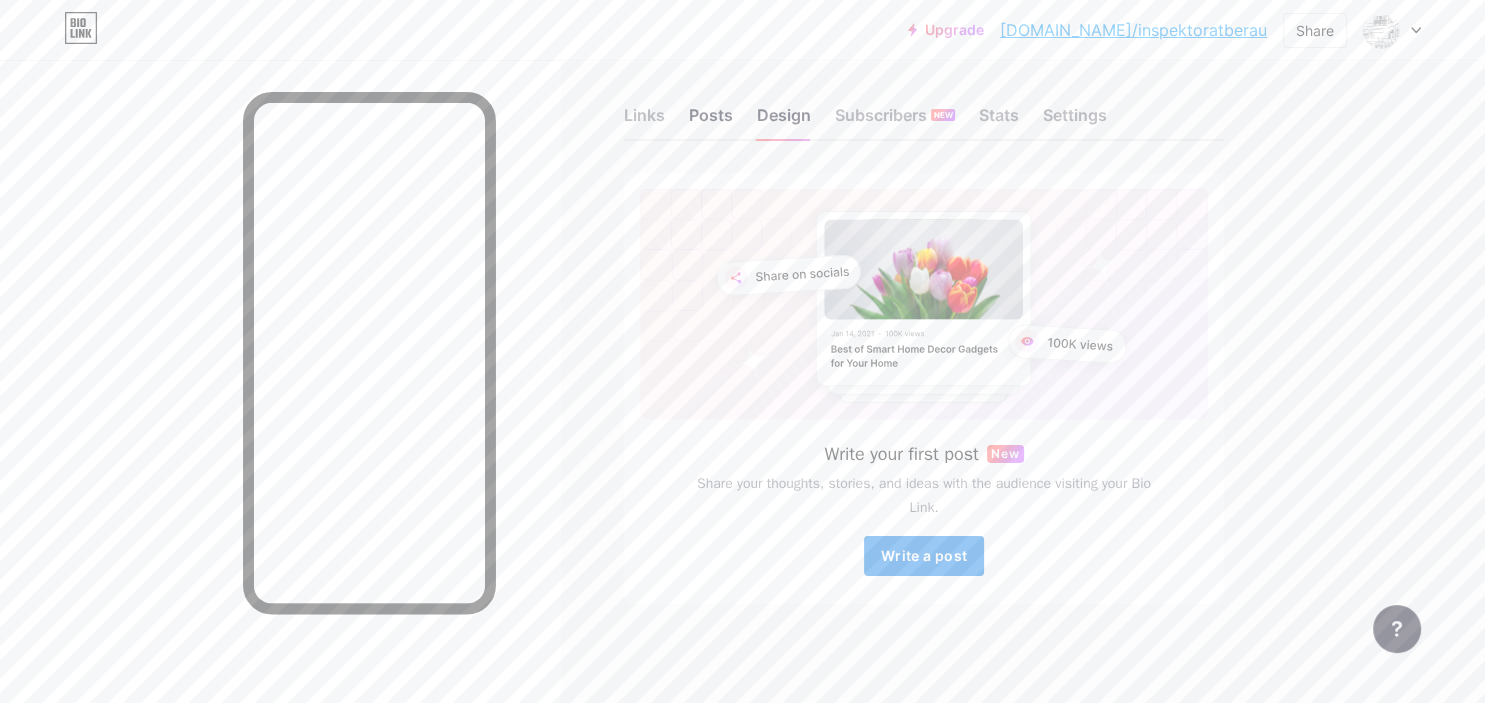 click on "Write a post" at bounding box center (924, 555) 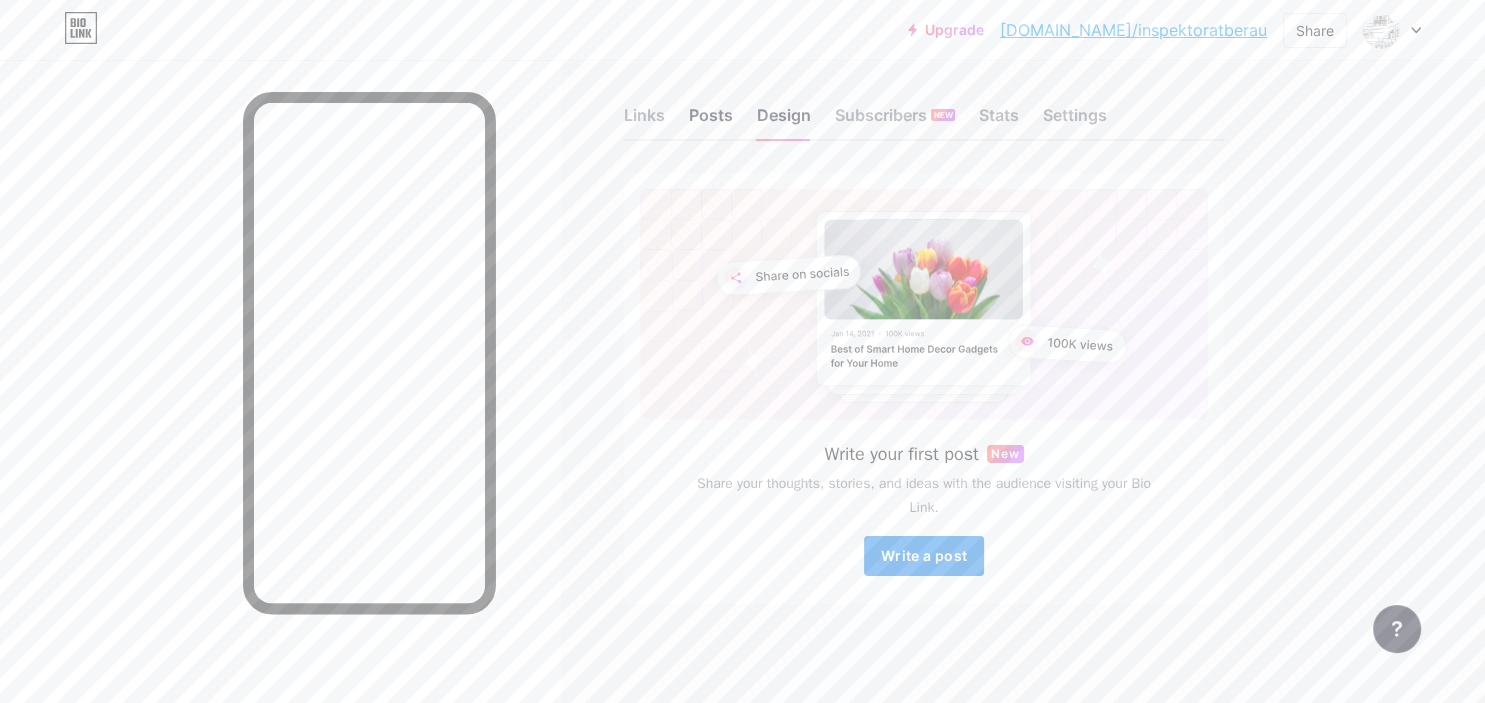 scroll, scrollTop: 0, scrollLeft: 0, axis: both 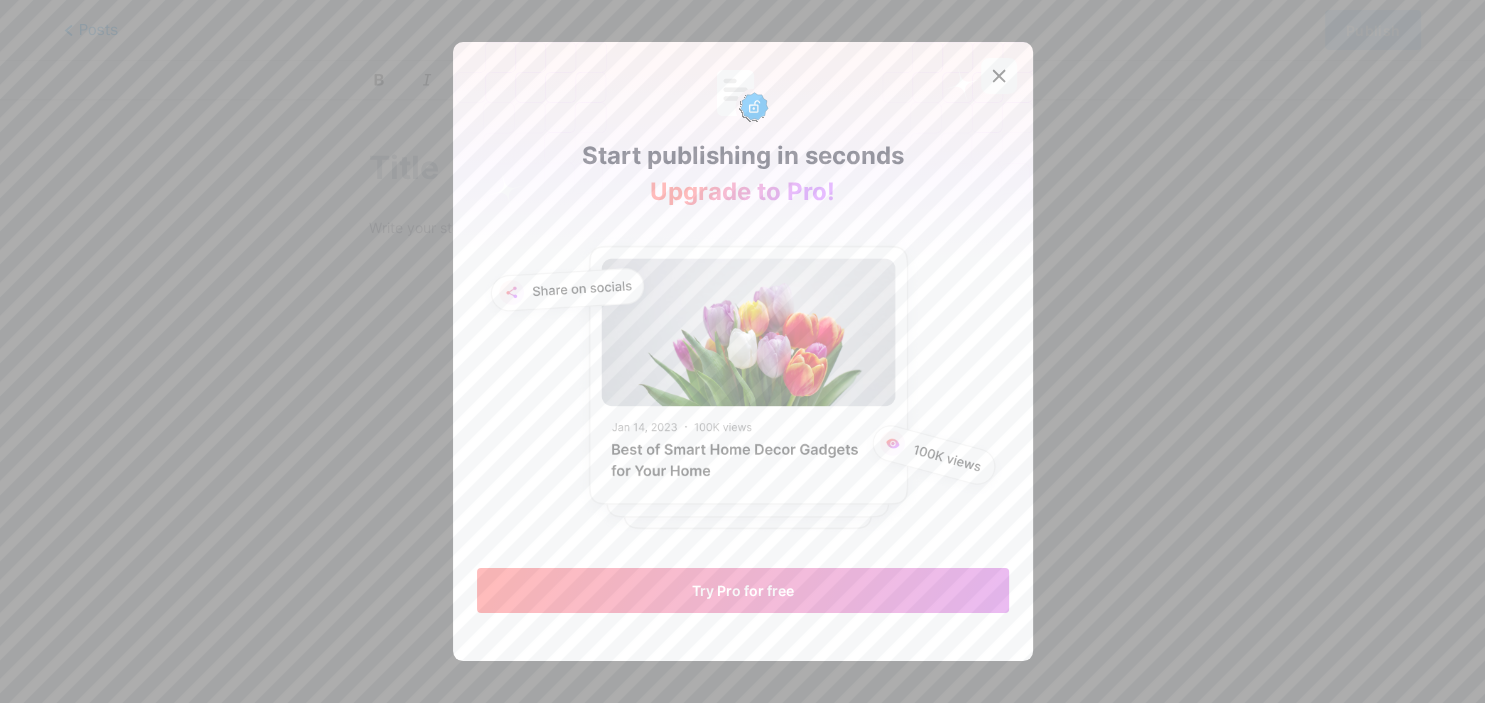 click 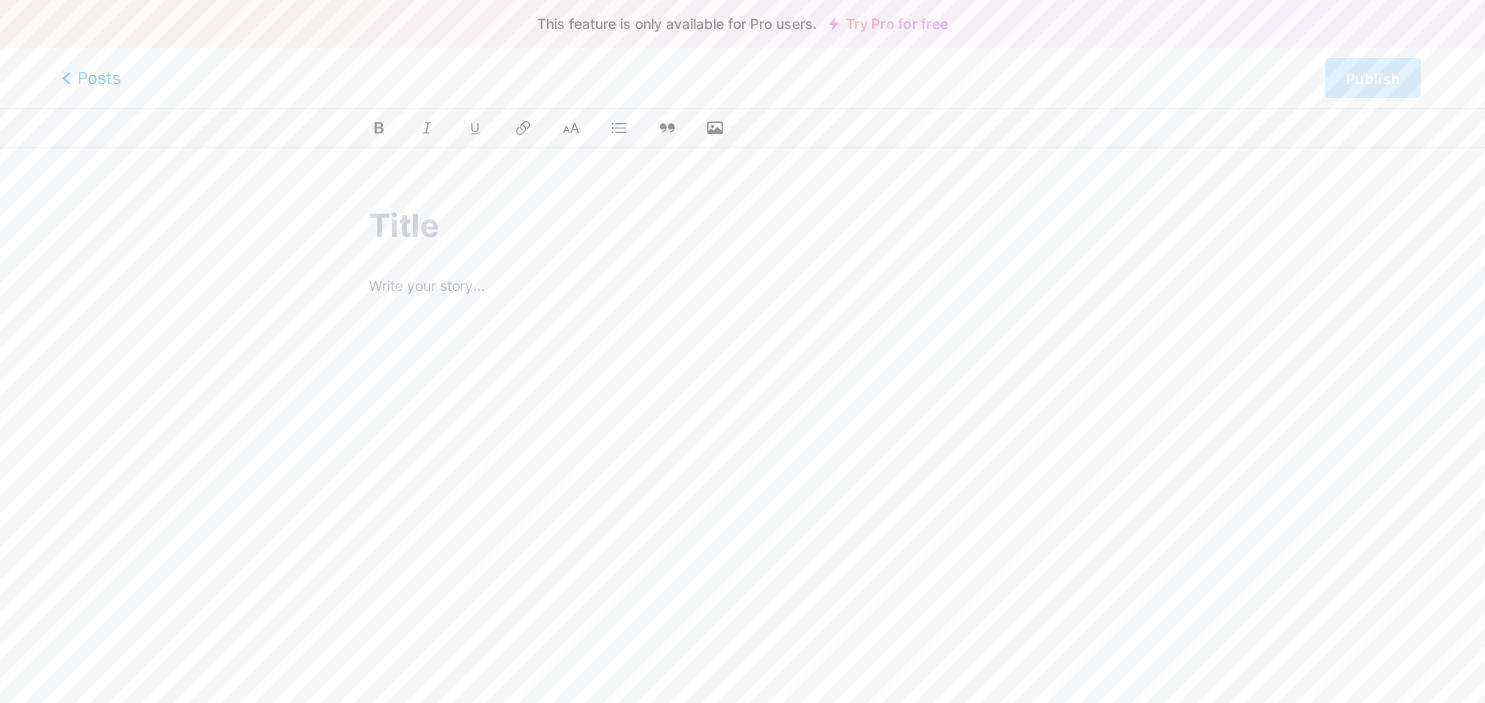 click on "Posts" at bounding box center (91, 78) 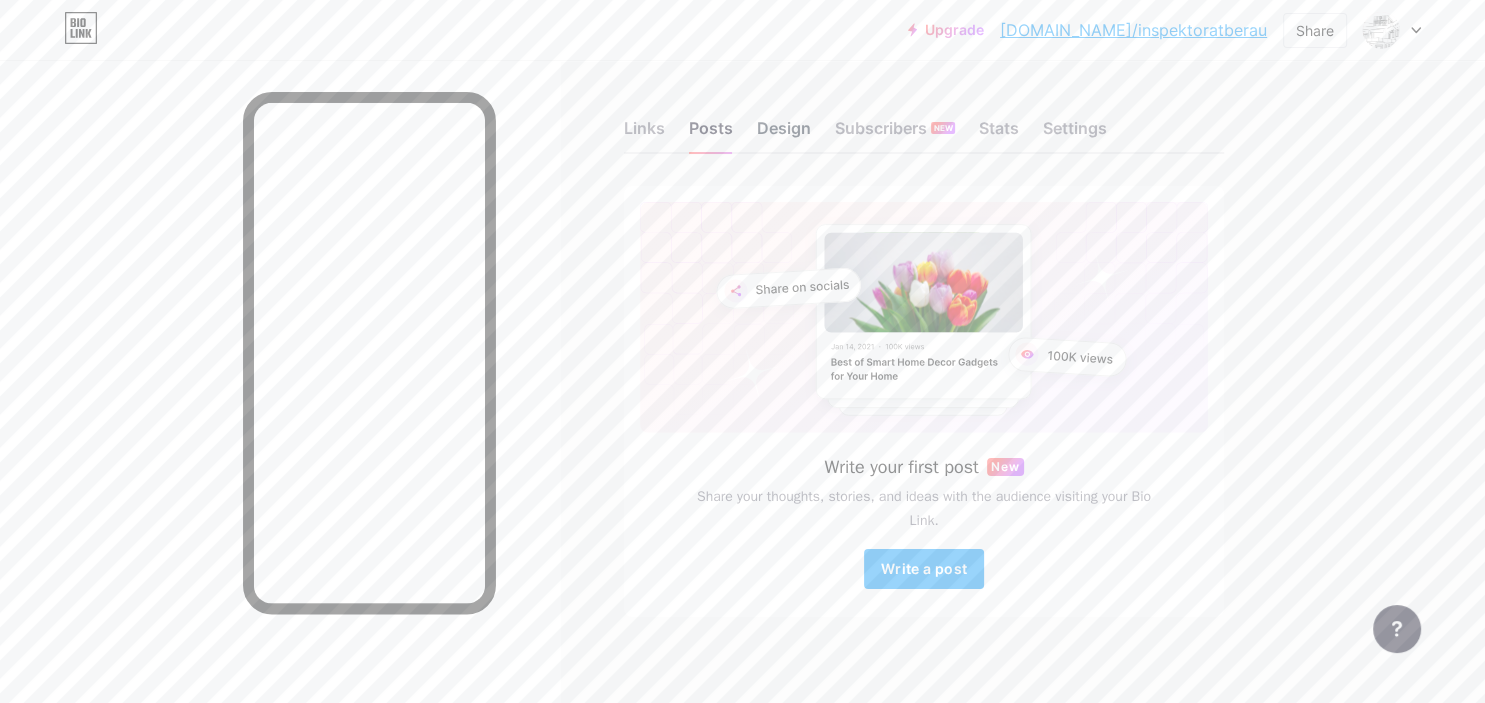 click on "Design" at bounding box center (784, 134) 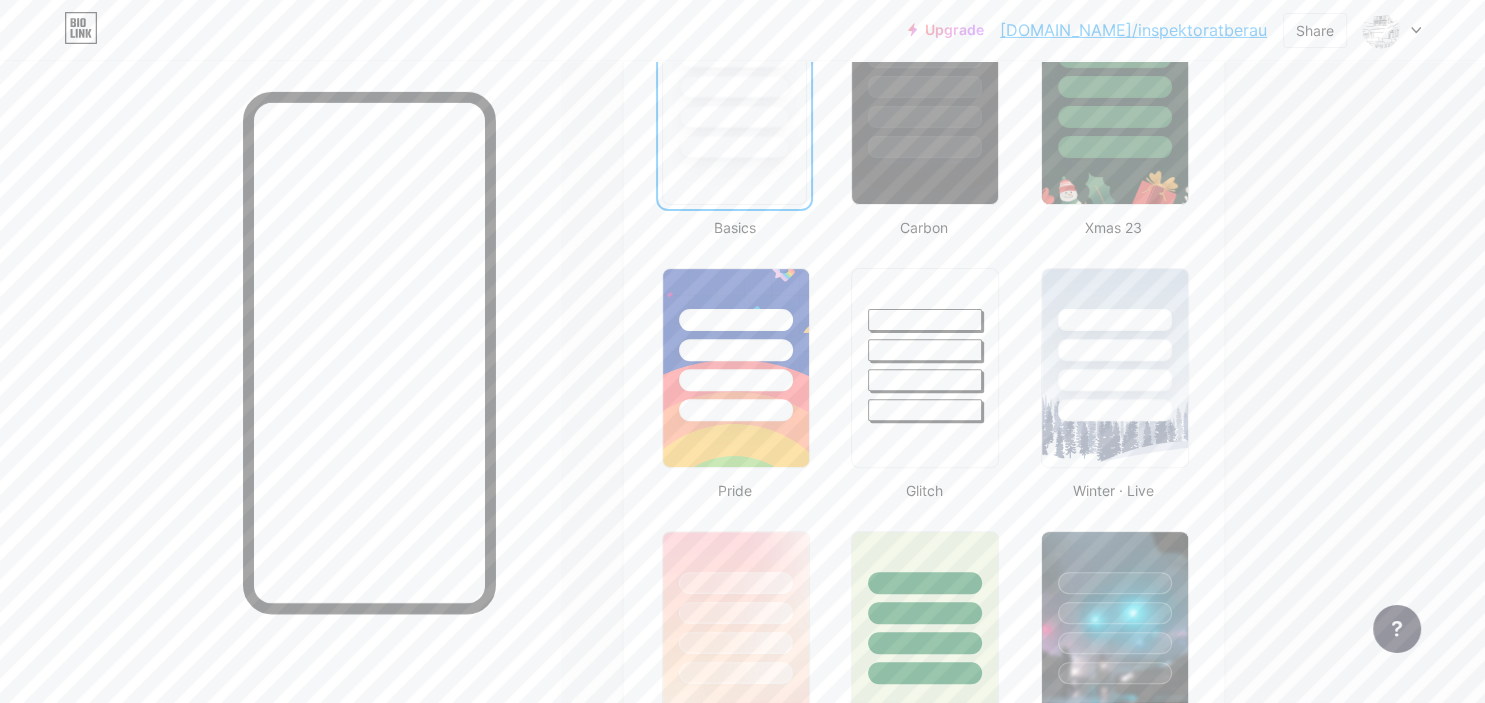 scroll, scrollTop: 991, scrollLeft: 0, axis: vertical 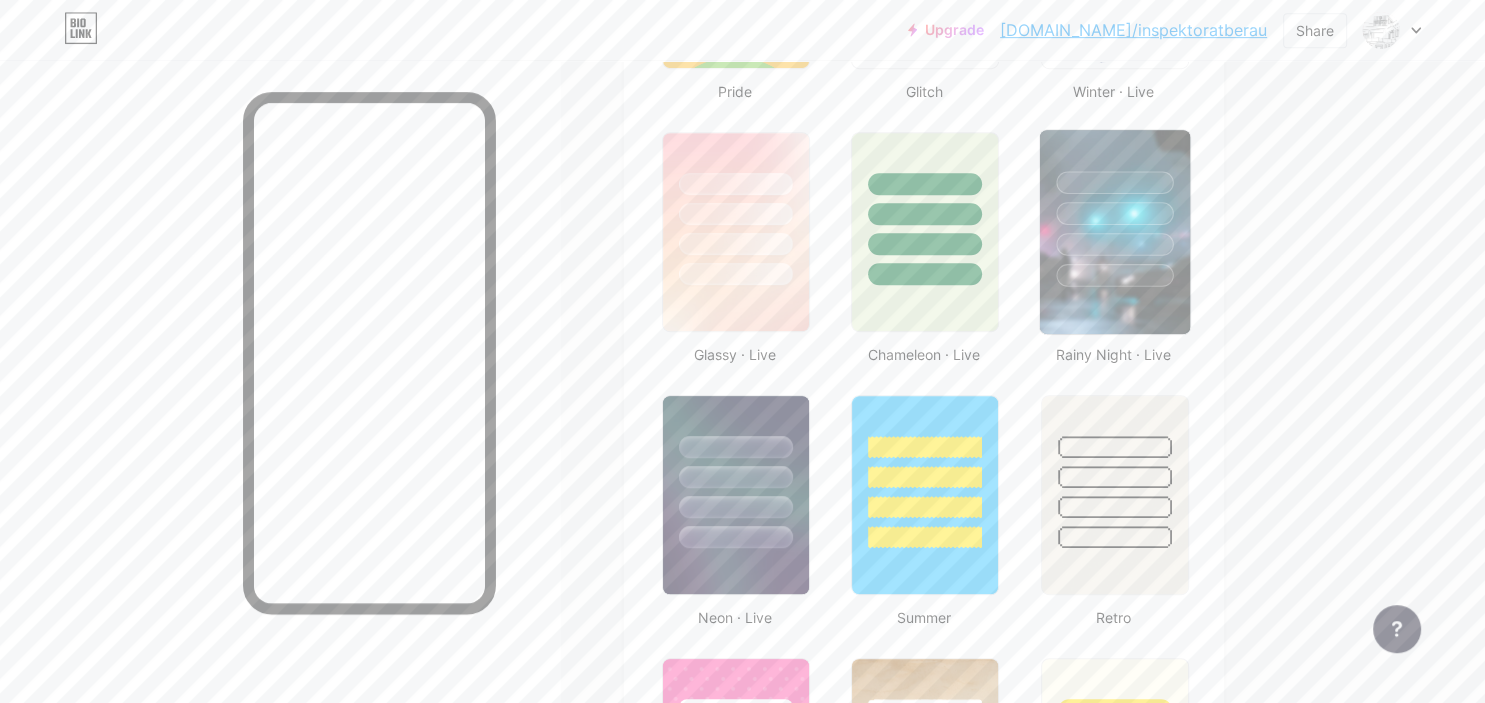 click at bounding box center [1114, 232] 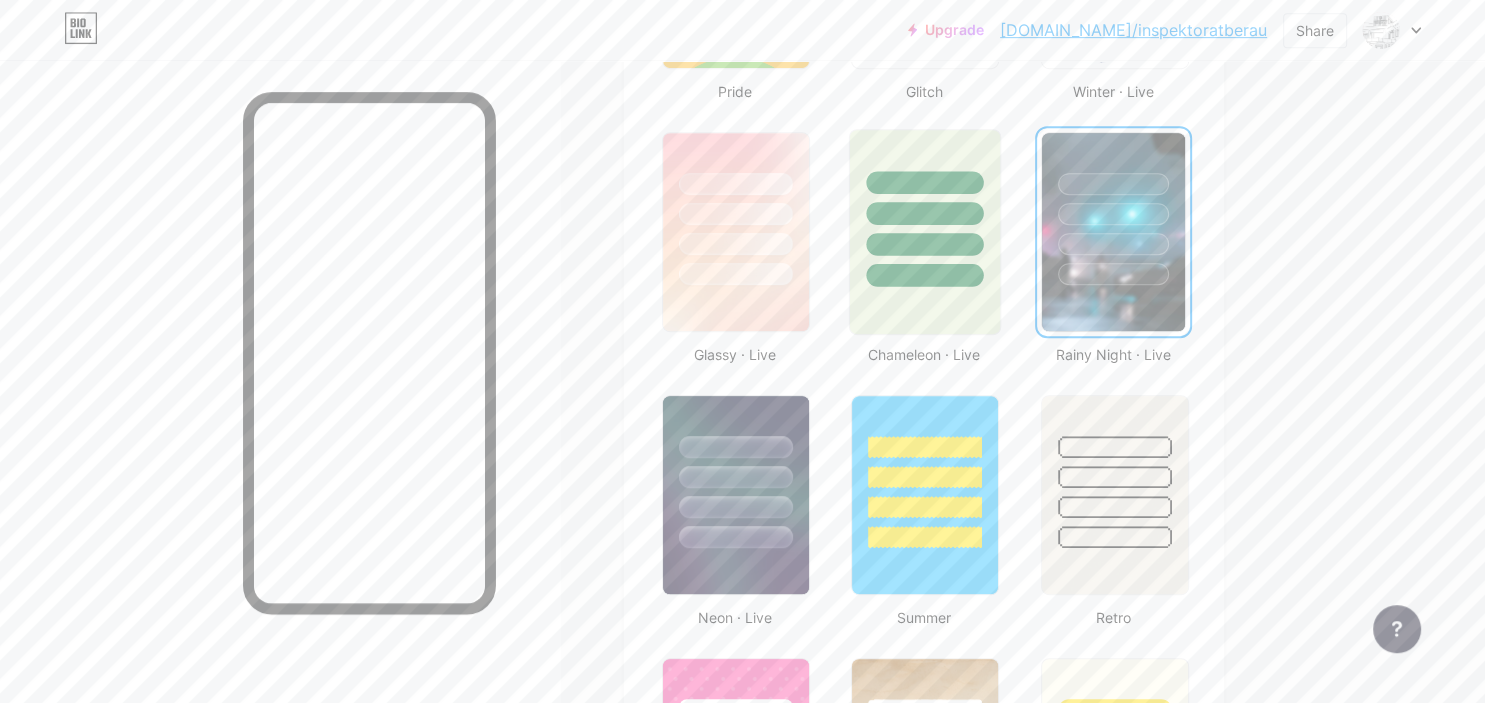 click at bounding box center [925, 232] 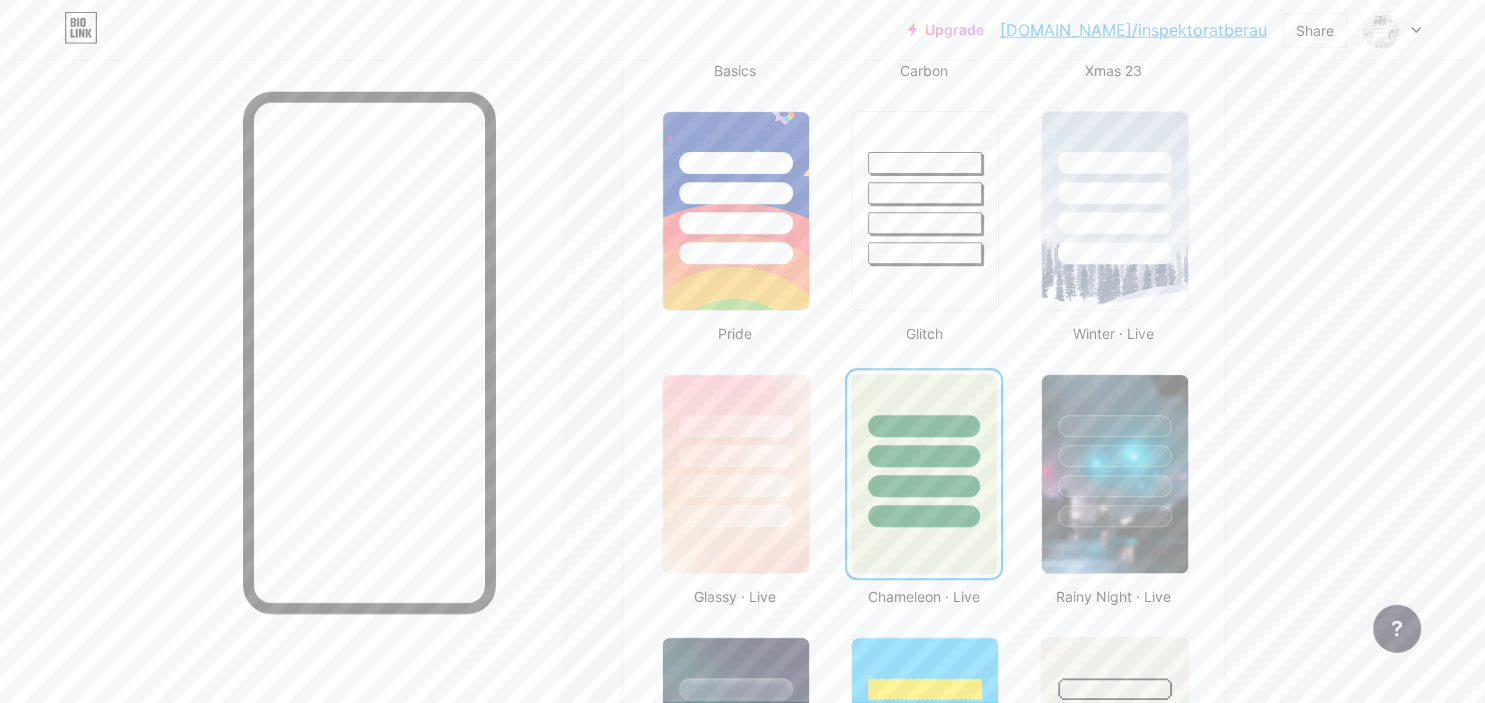 scroll, scrollTop: 748, scrollLeft: 0, axis: vertical 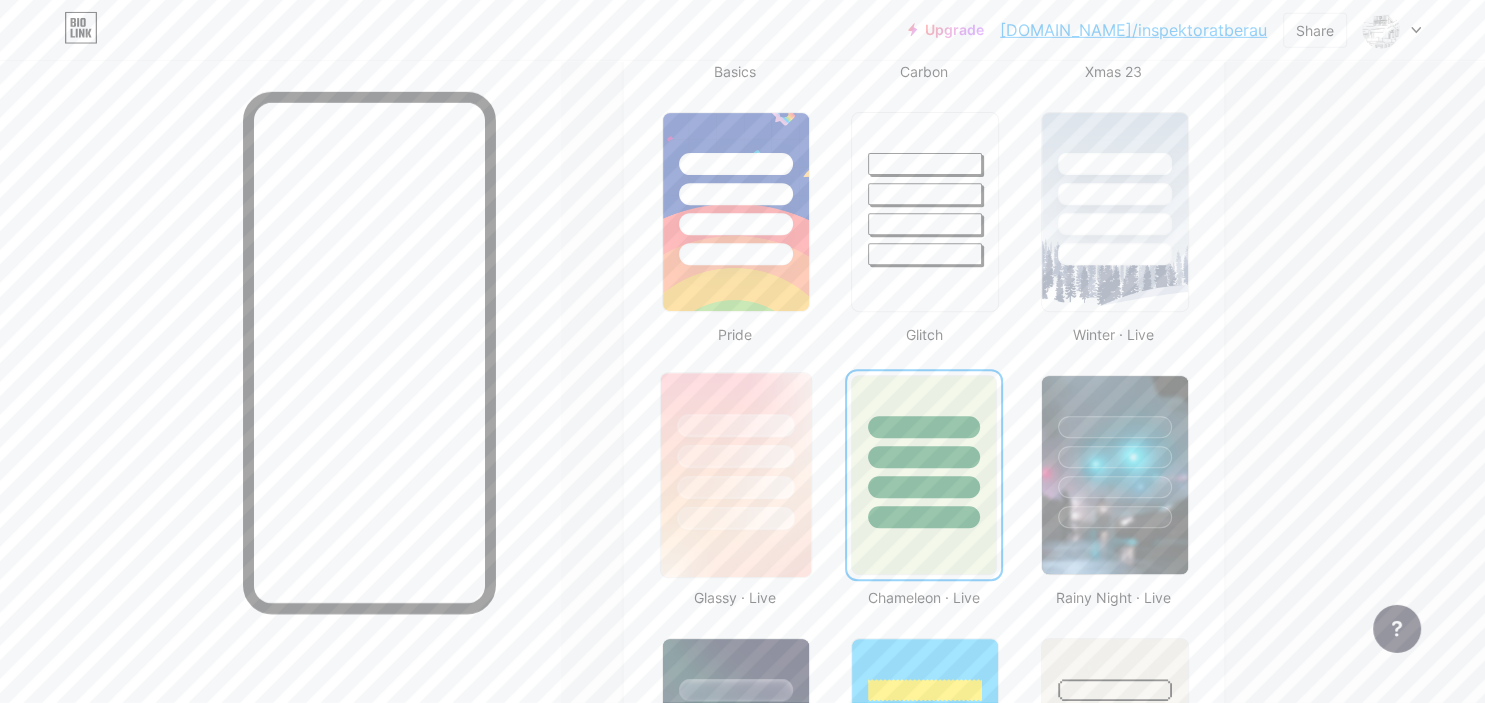 click at bounding box center (736, 451) 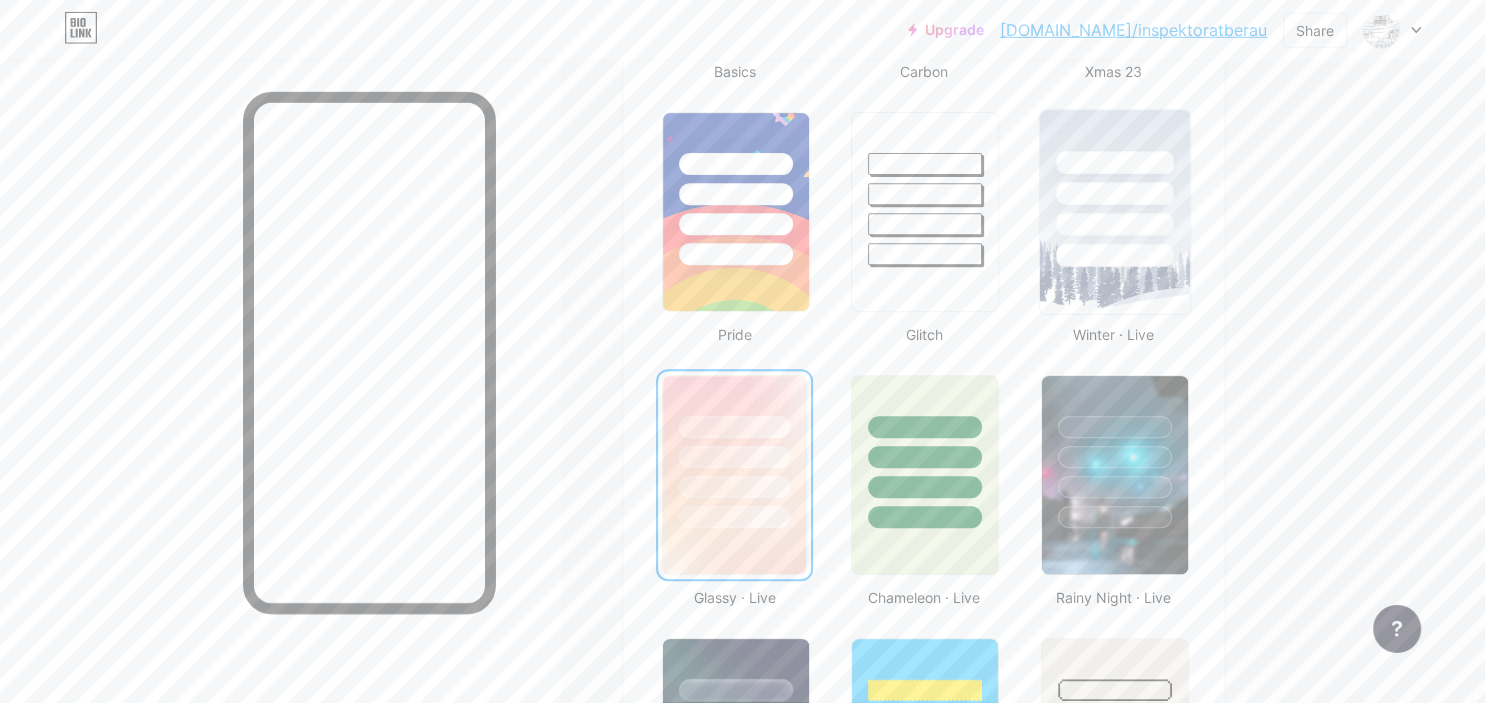 click at bounding box center [1114, 212] 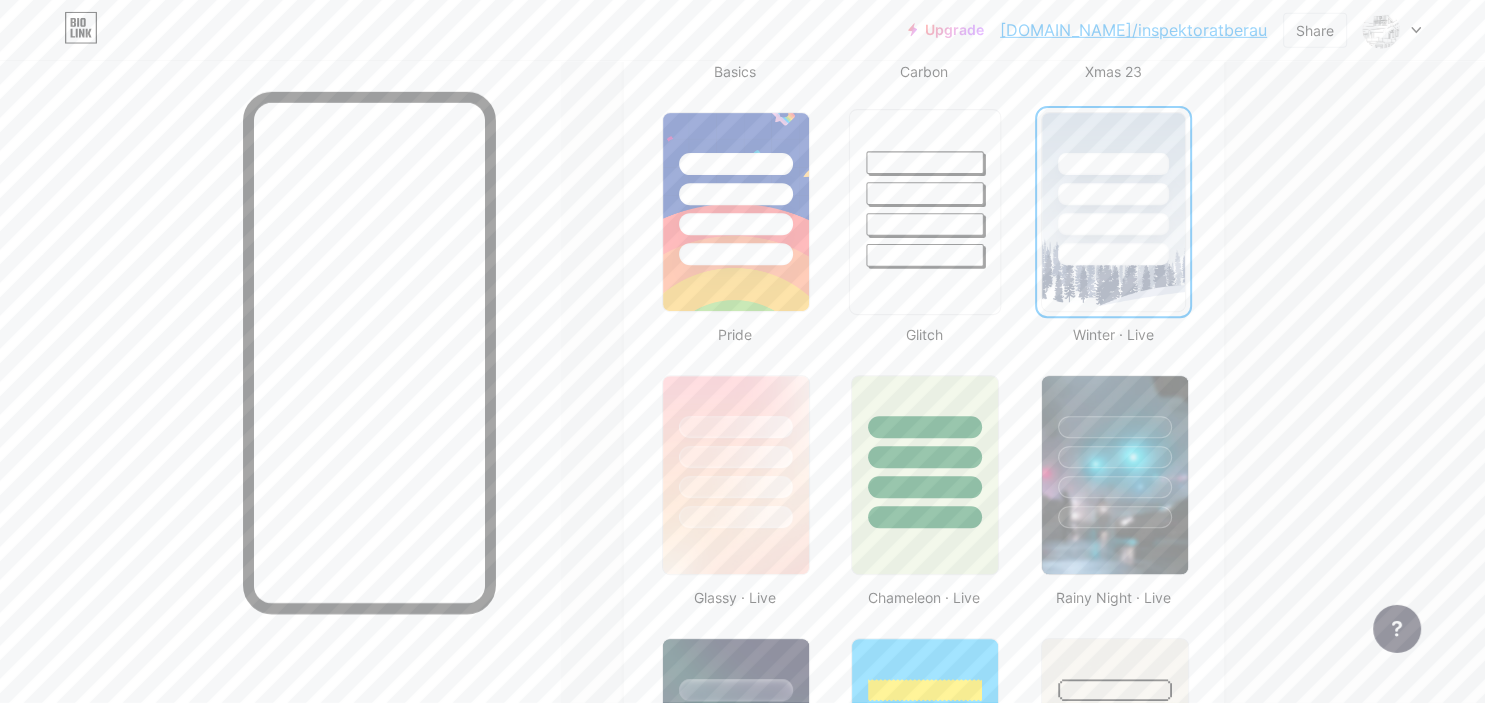 click at bounding box center [925, 212] 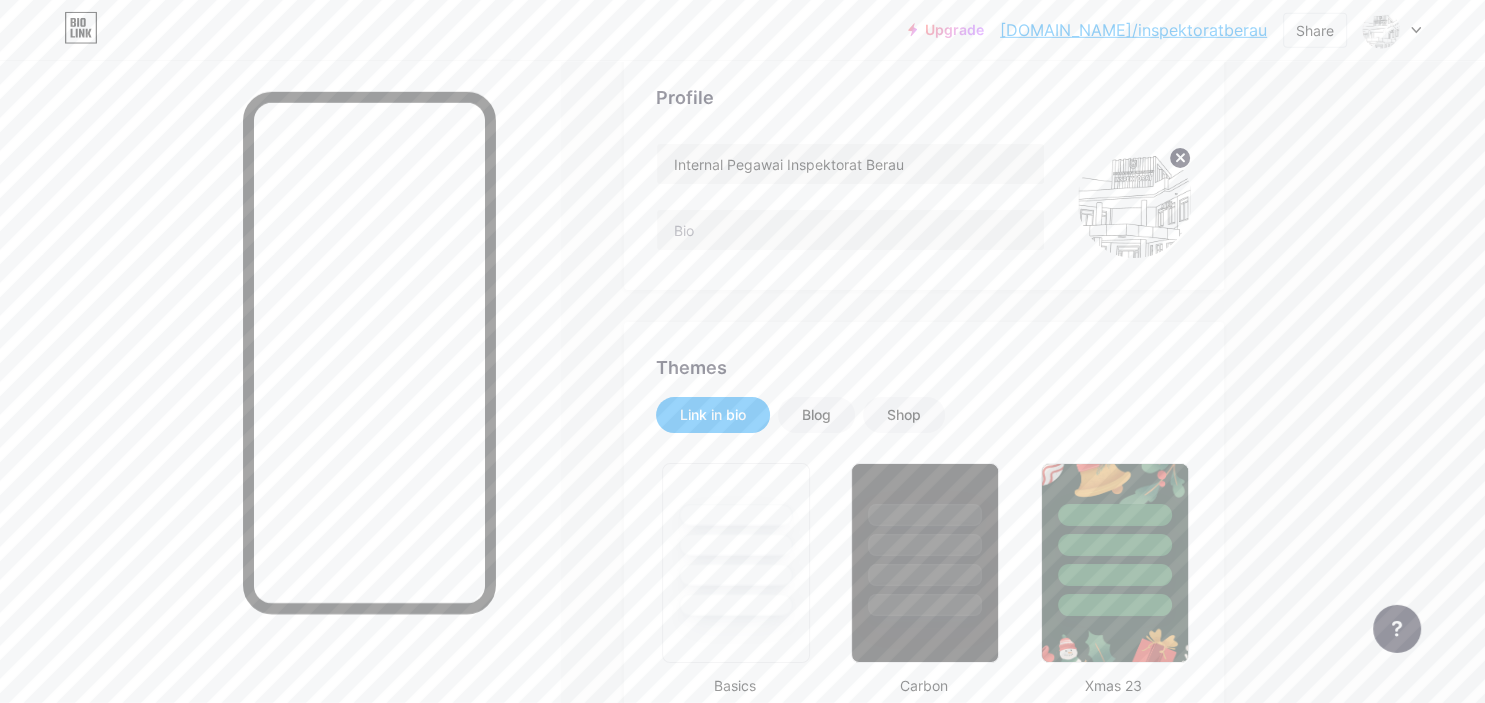 scroll, scrollTop: 97, scrollLeft: 0, axis: vertical 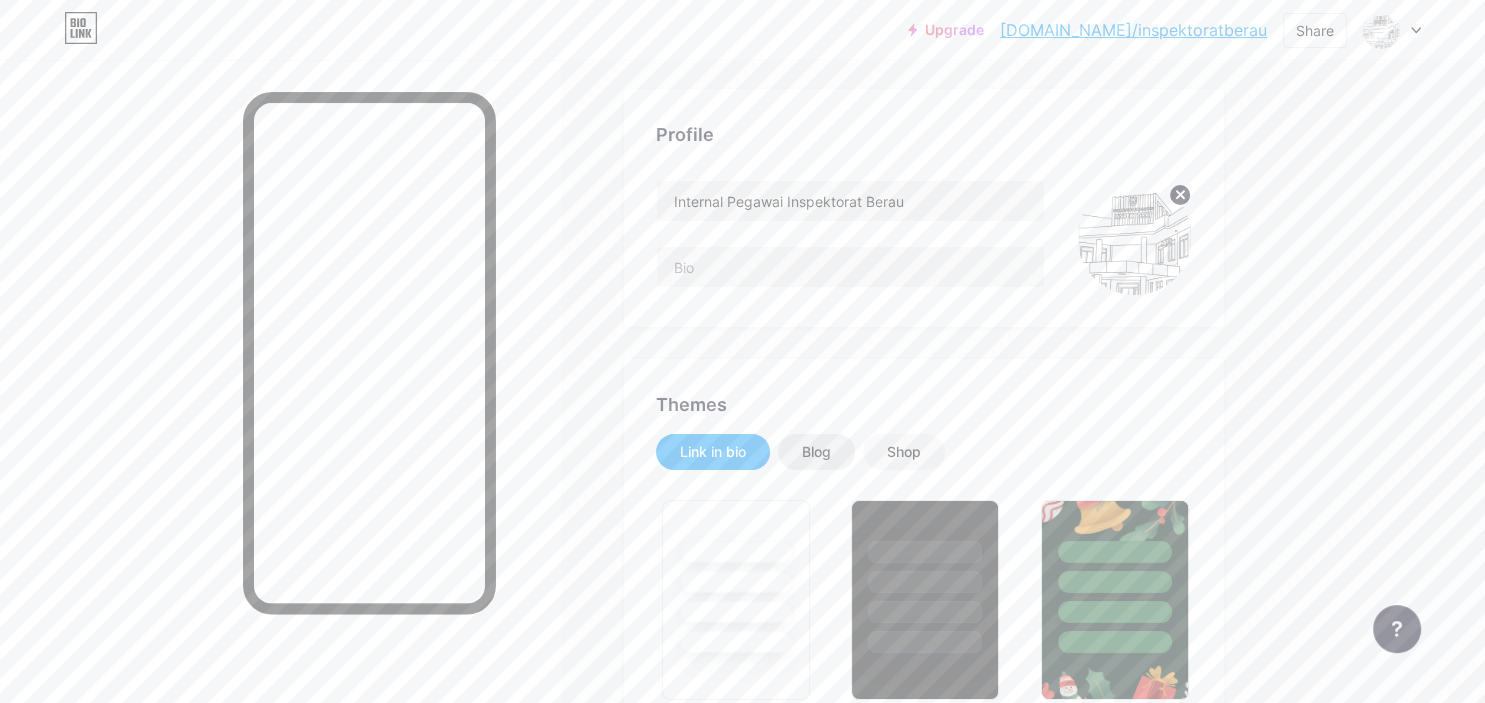 click on "Blog" at bounding box center (816, 452) 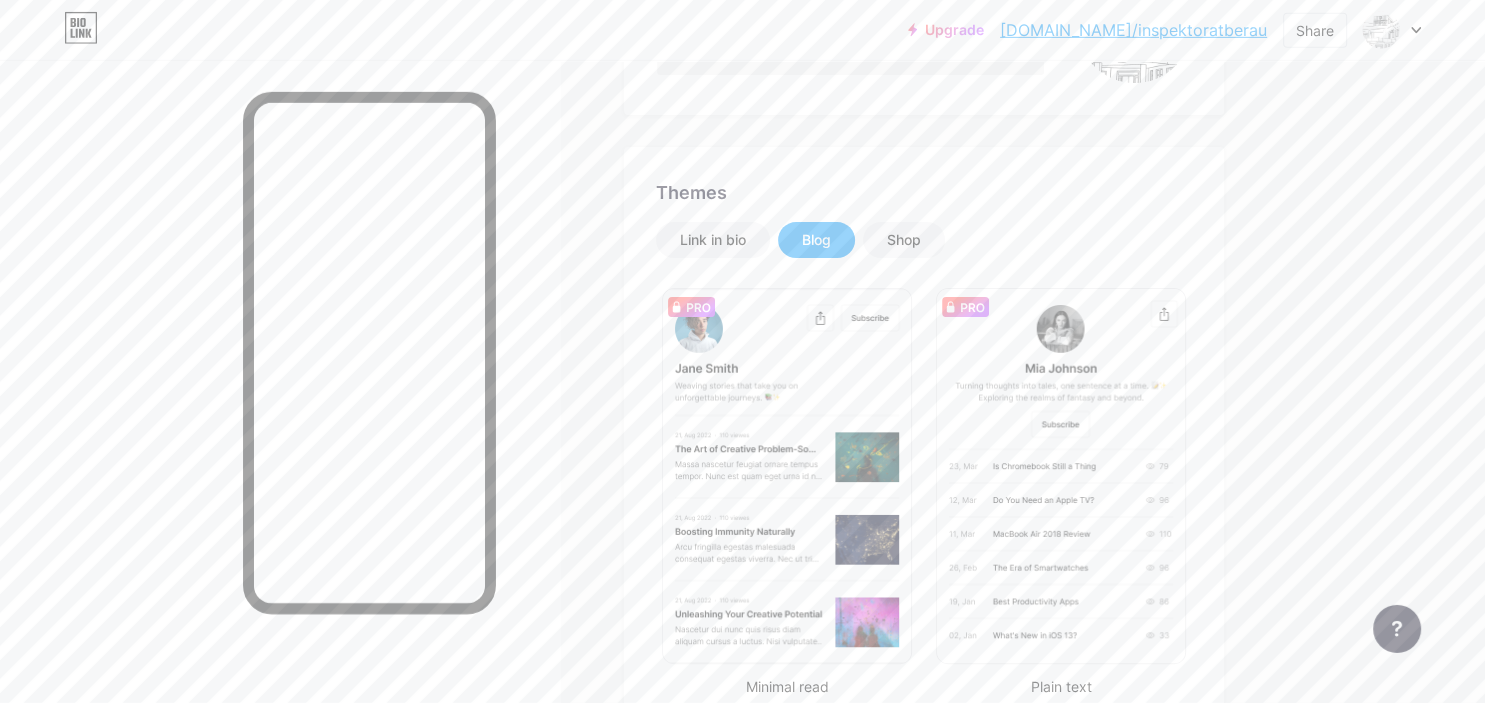 scroll, scrollTop: 312, scrollLeft: 0, axis: vertical 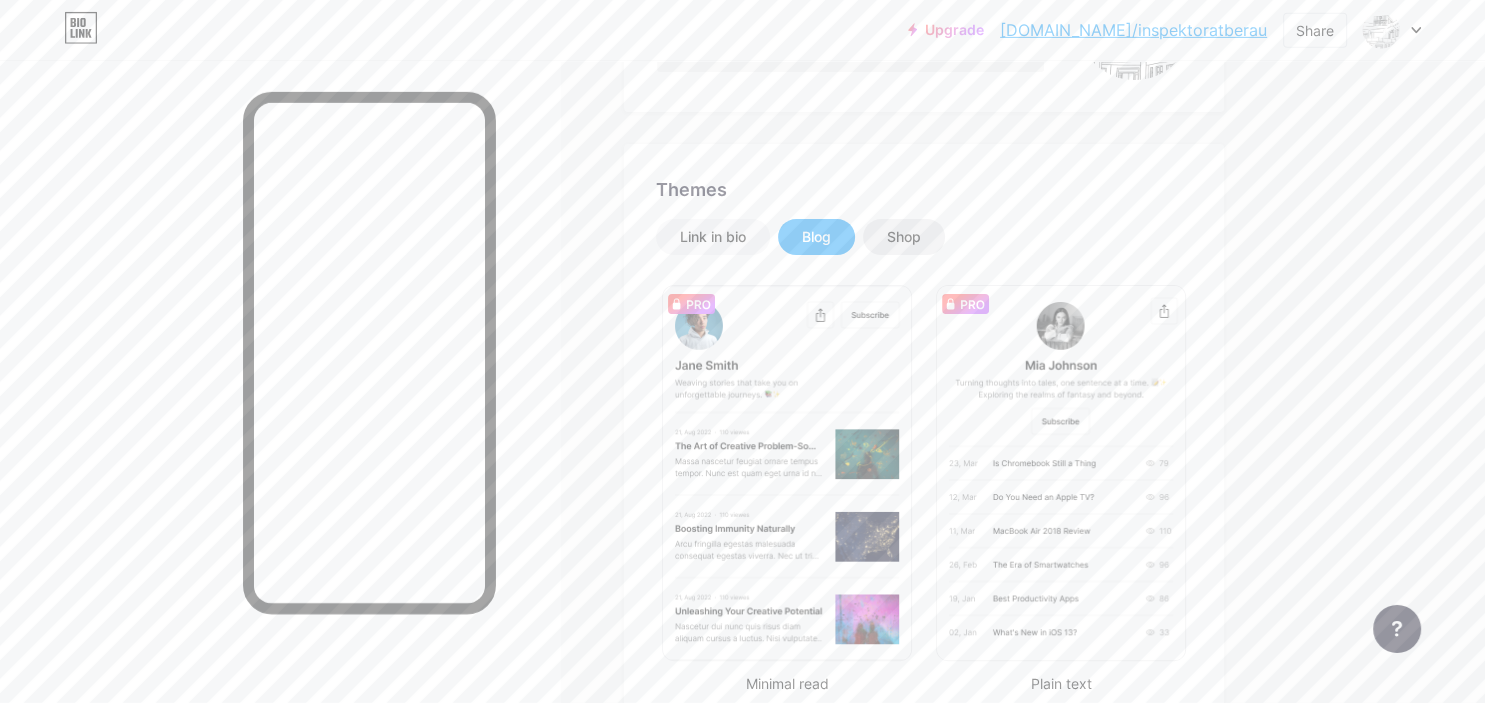 click on "Shop" at bounding box center (904, 237) 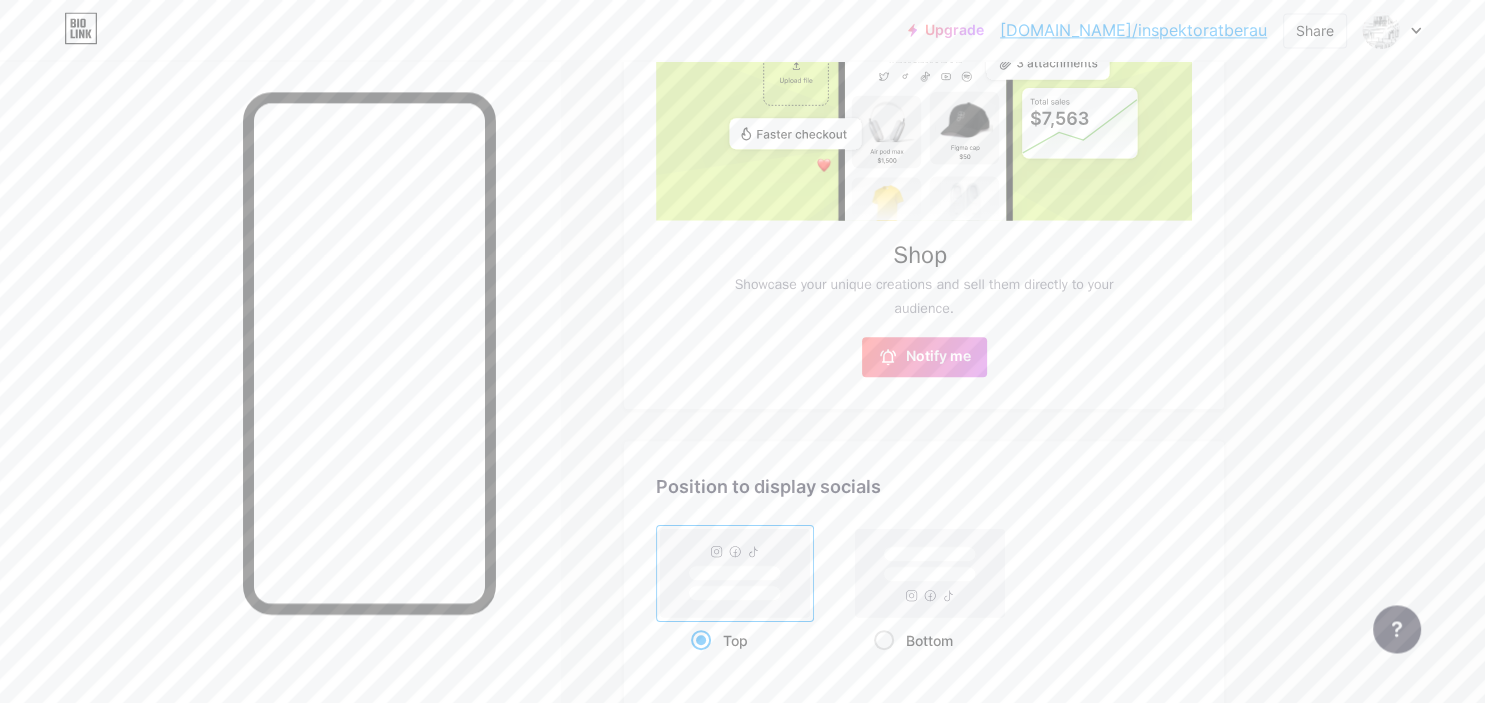 scroll, scrollTop: 660, scrollLeft: 0, axis: vertical 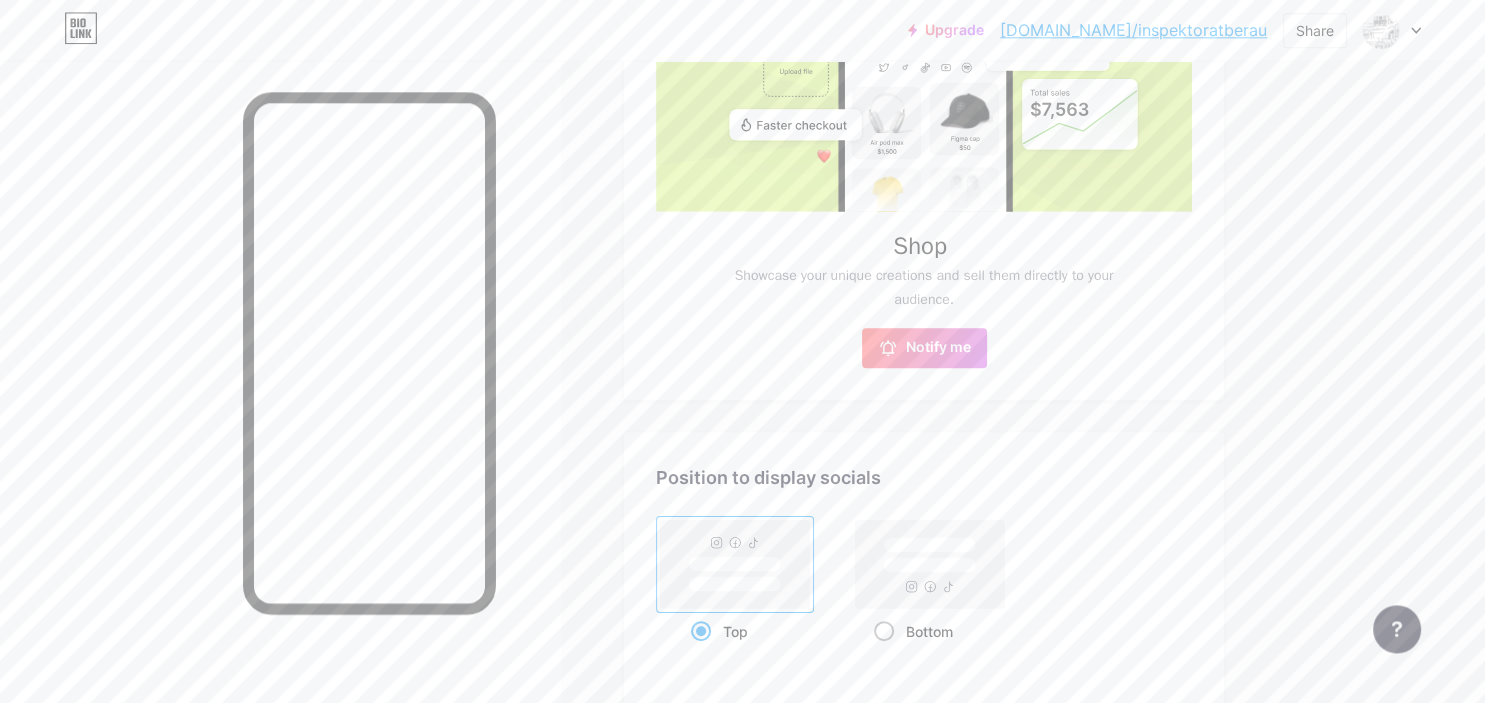 click 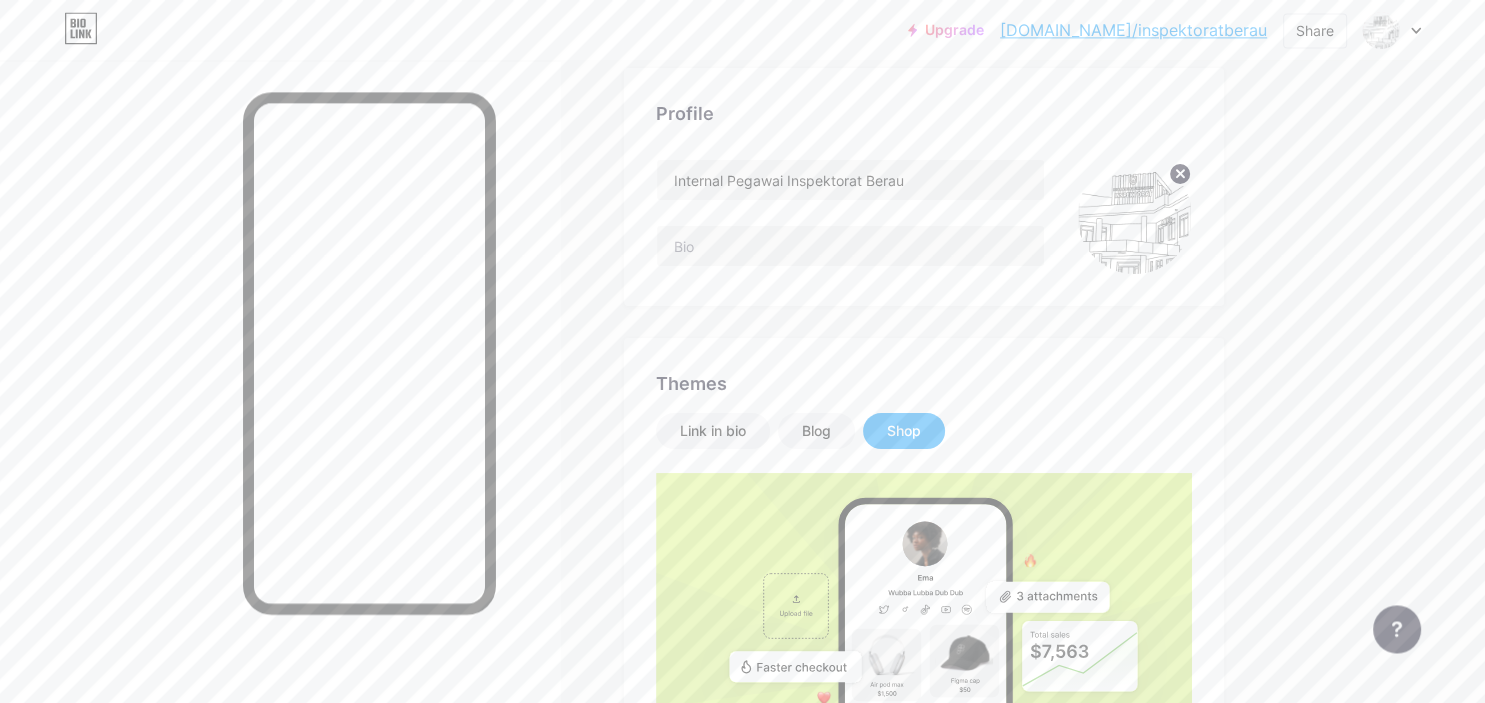 scroll, scrollTop: 0, scrollLeft: 0, axis: both 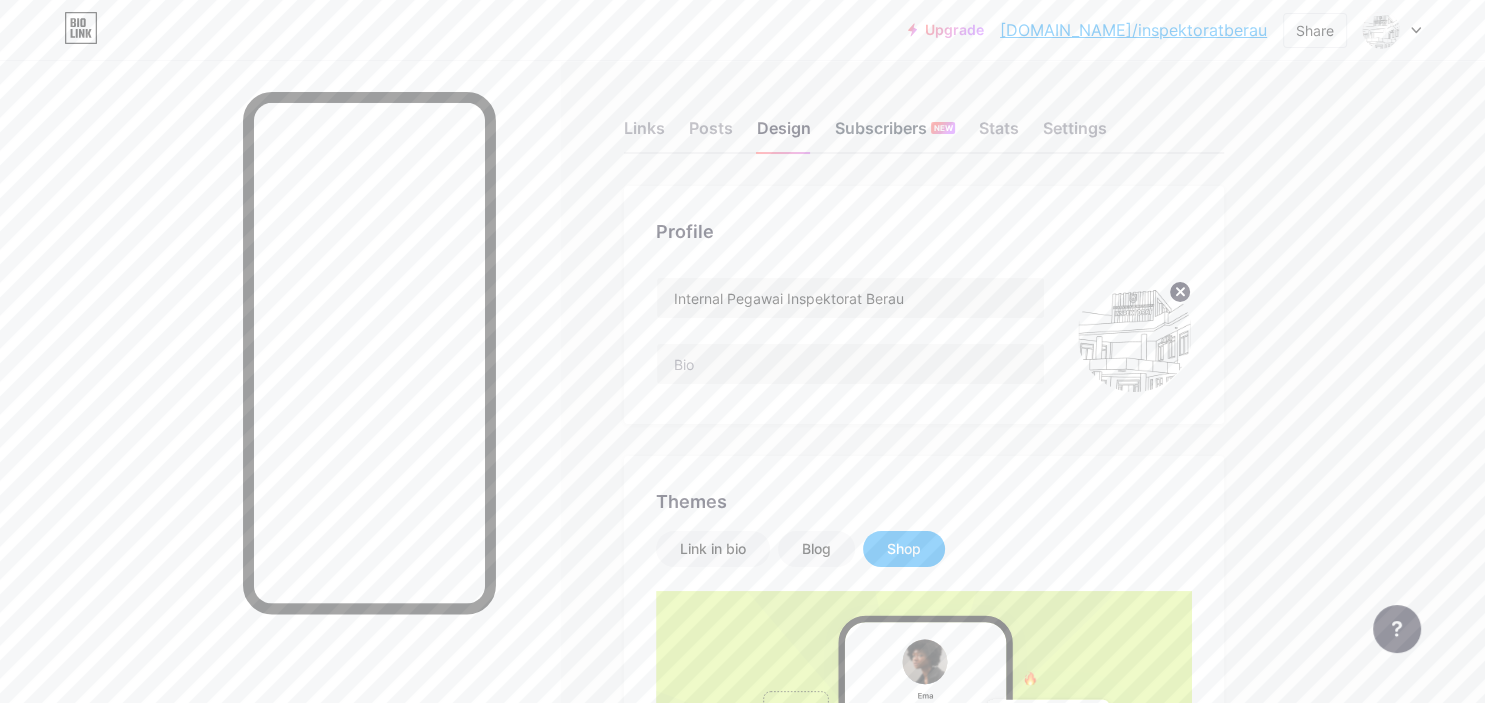 click on "Subscribers
NEW" at bounding box center [895, 134] 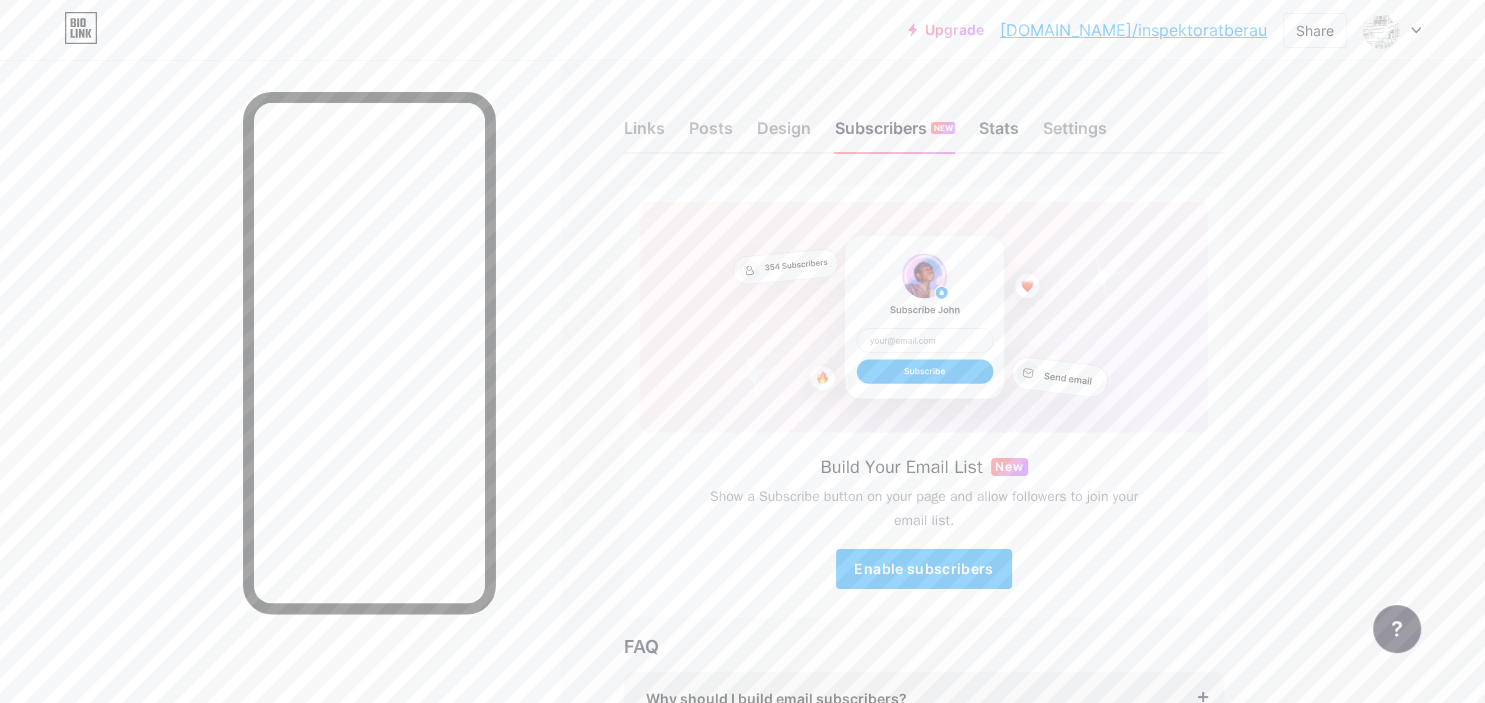 click on "Stats" at bounding box center [999, 134] 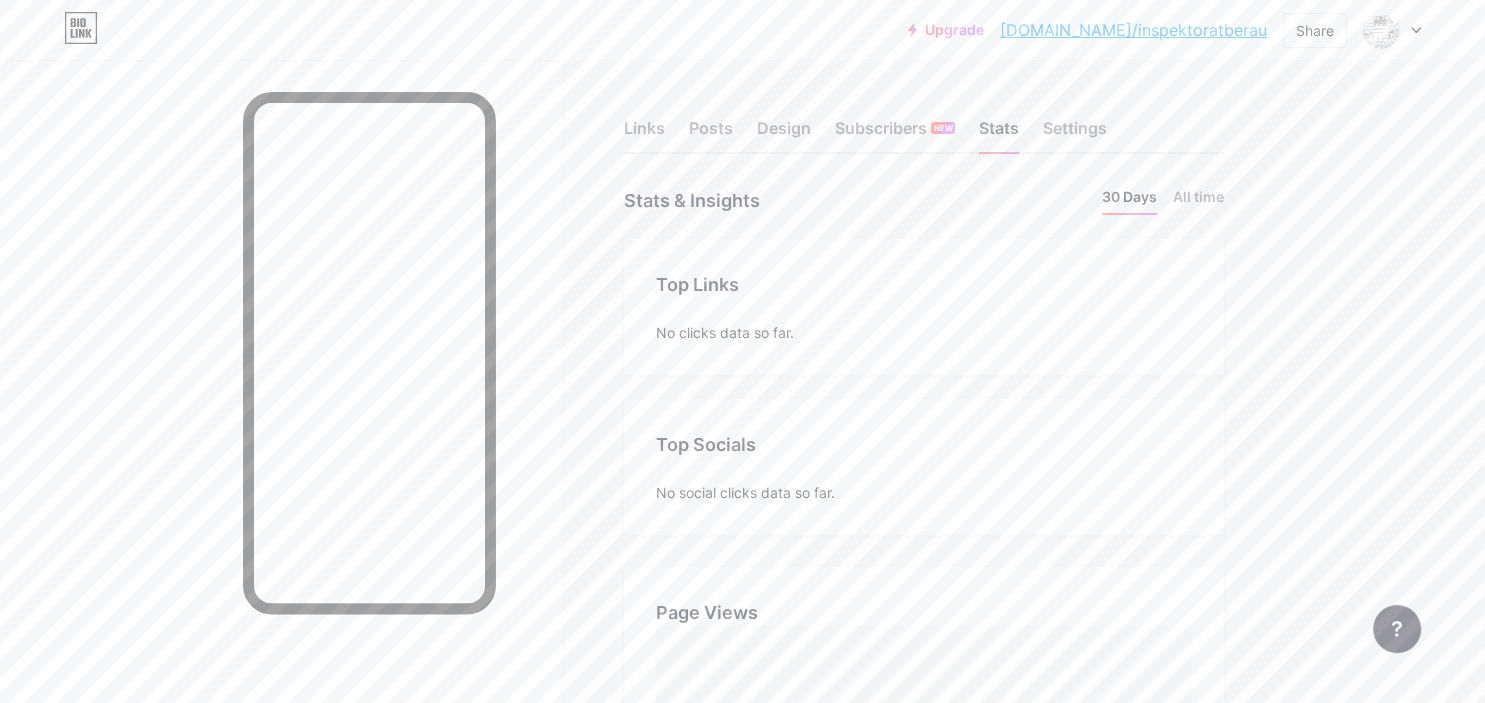 scroll, scrollTop: 999297, scrollLeft: 998515, axis: both 